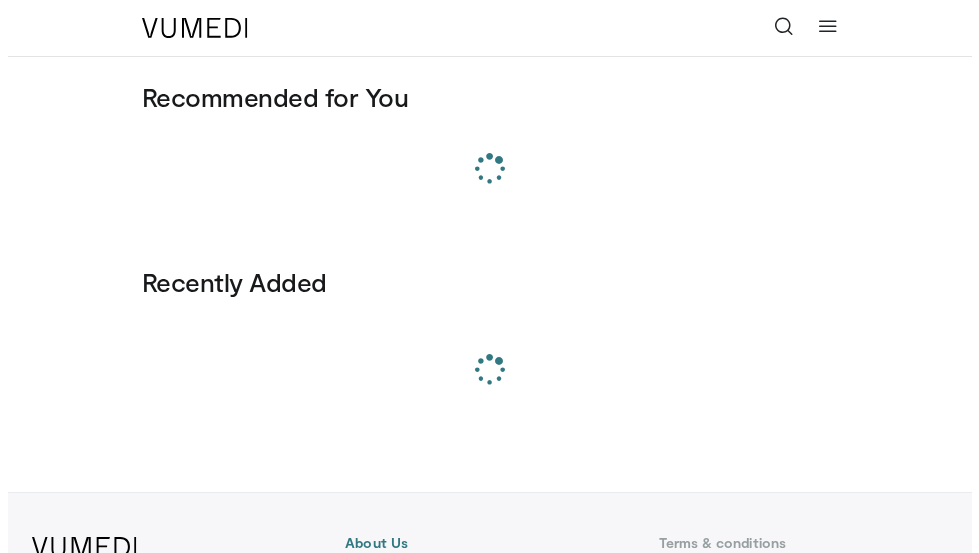 scroll, scrollTop: 0, scrollLeft: 0, axis: both 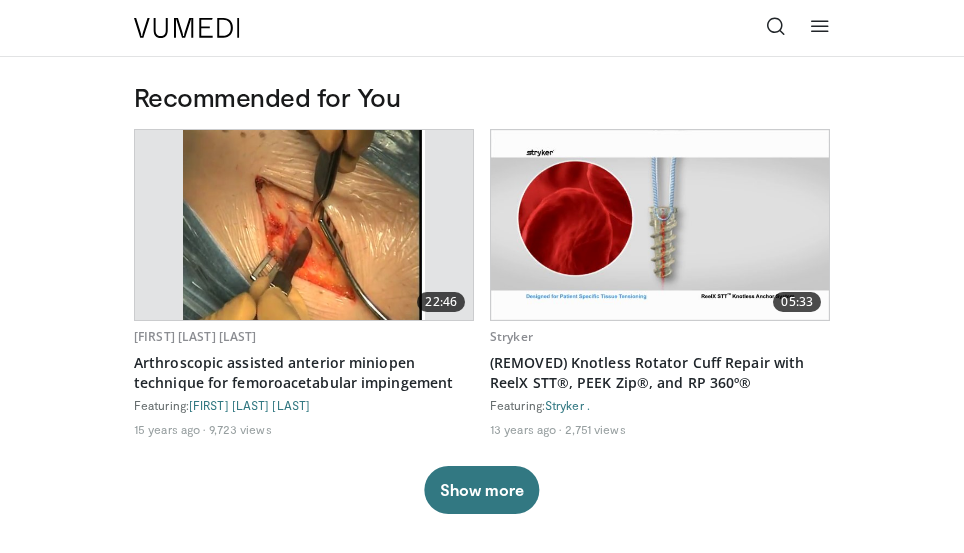 click at bounding box center [776, 26] 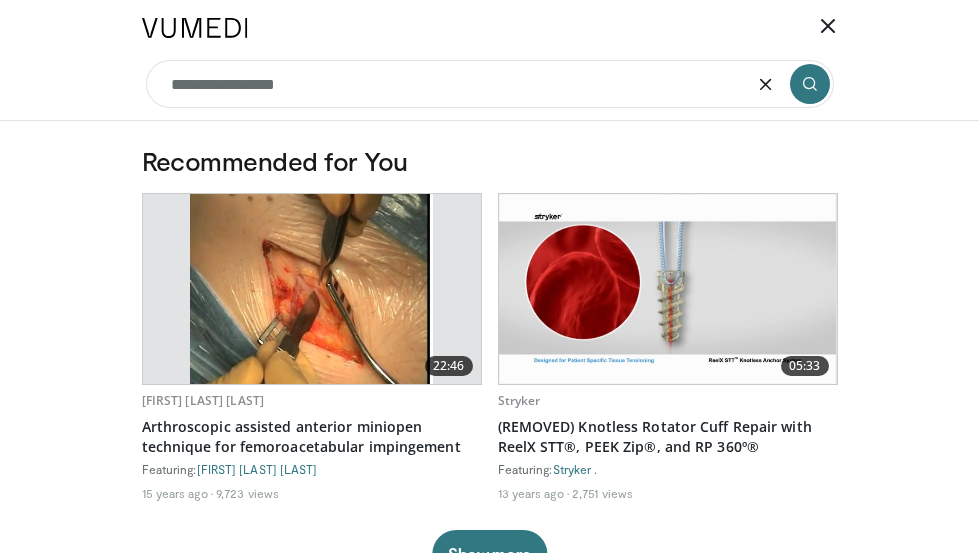type on "**********" 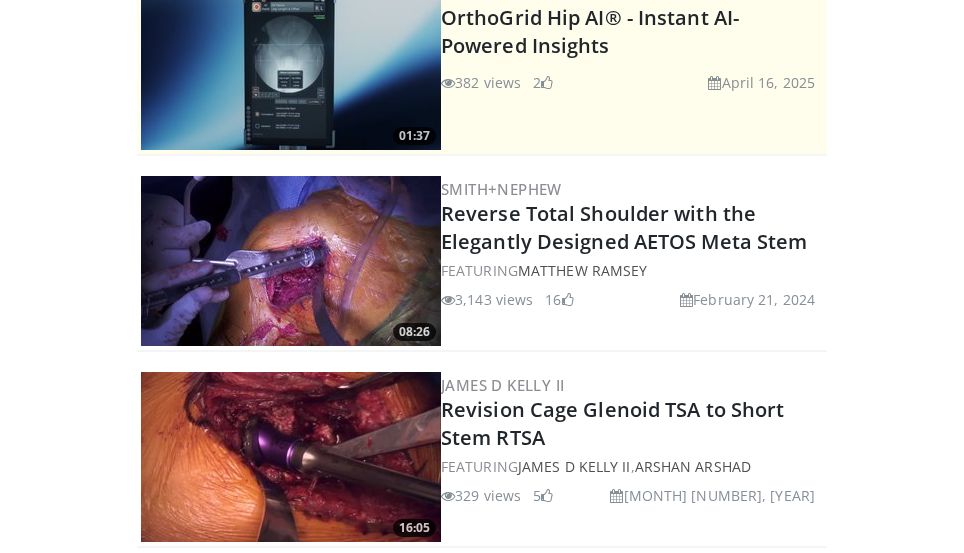 scroll, scrollTop: 306, scrollLeft: 0, axis: vertical 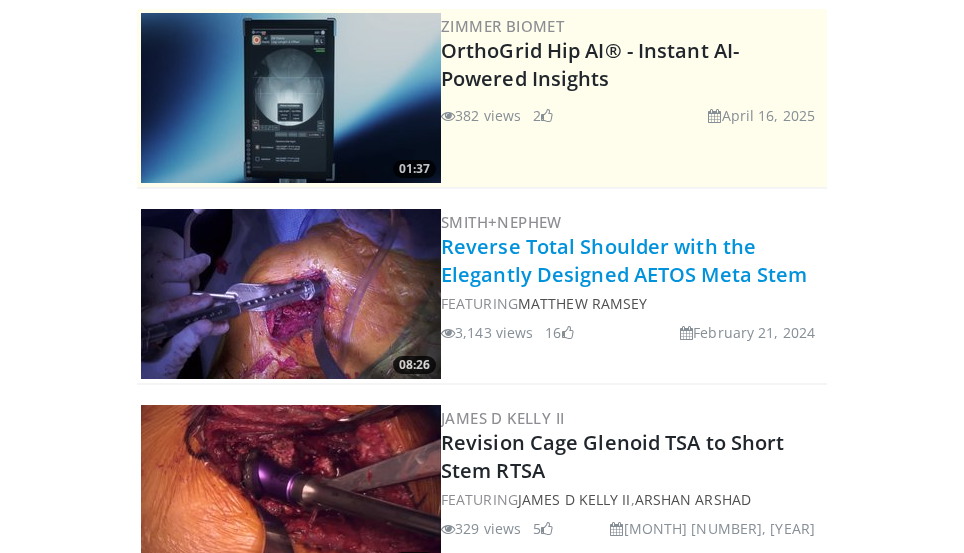click on "Reverse Total Shoulder with the Elegantly Designed AETOS Meta Stem" at bounding box center [624, 260] 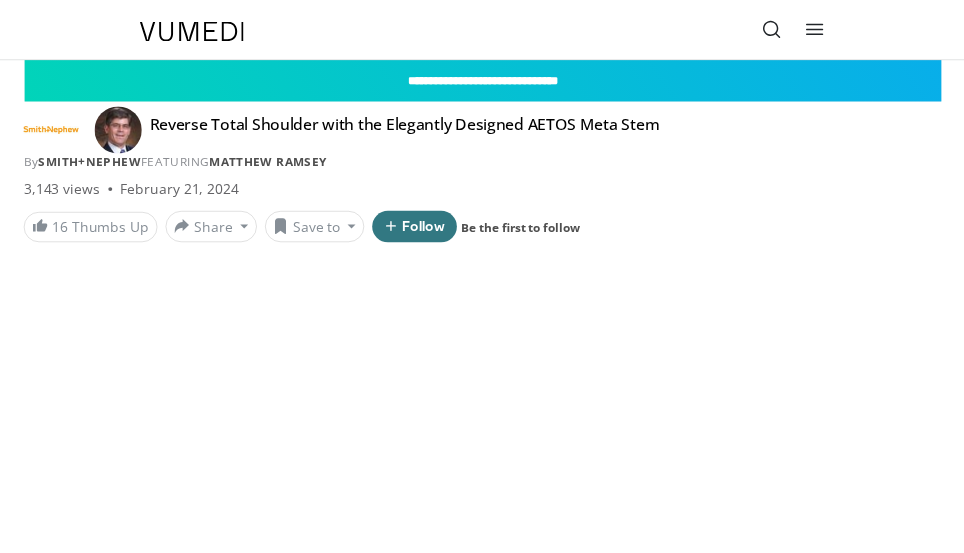 scroll, scrollTop: 0, scrollLeft: 0, axis: both 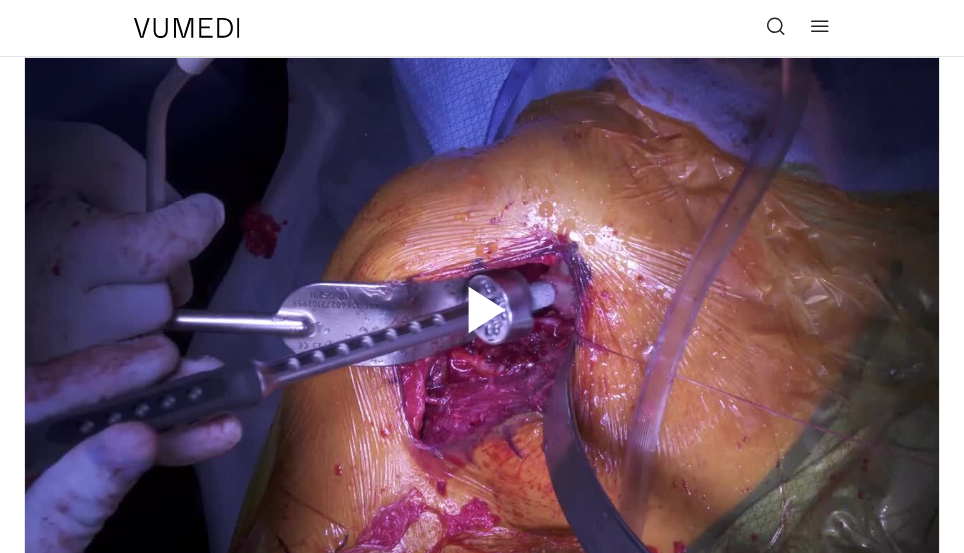 click at bounding box center (482, 315) 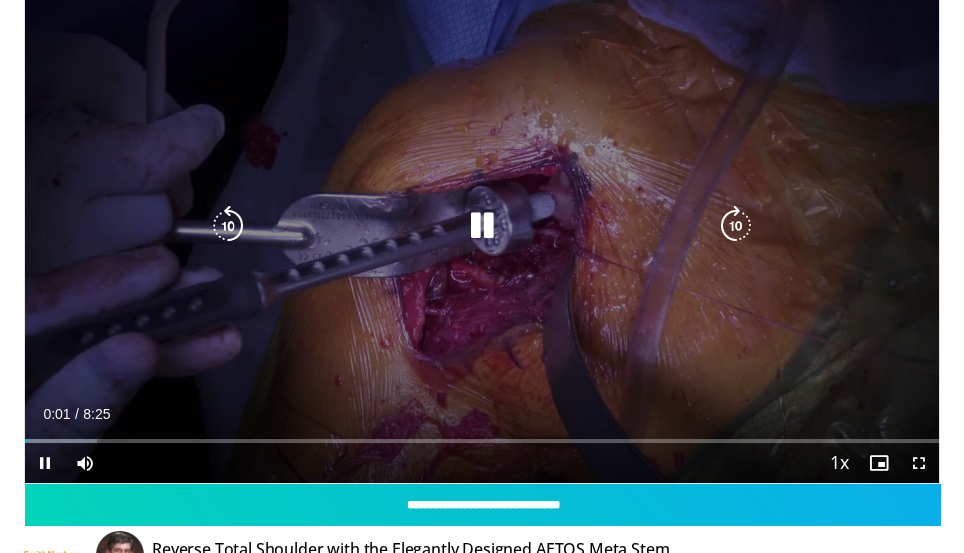 scroll, scrollTop: 113, scrollLeft: 0, axis: vertical 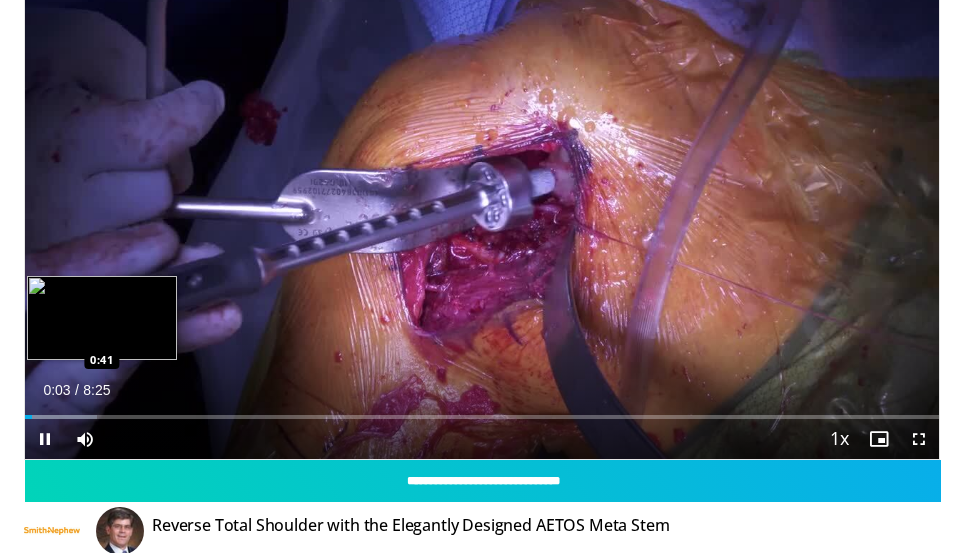 click on "Loaded :  7.83% 0:03 0:41" at bounding box center [482, 409] 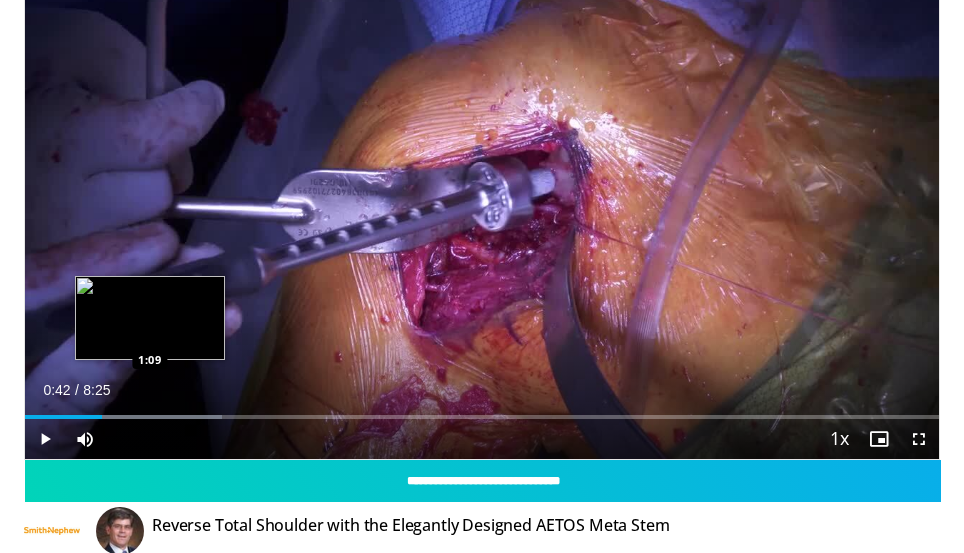 click on "Loaded :  21.56% 0:42 1:09" at bounding box center [482, 409] 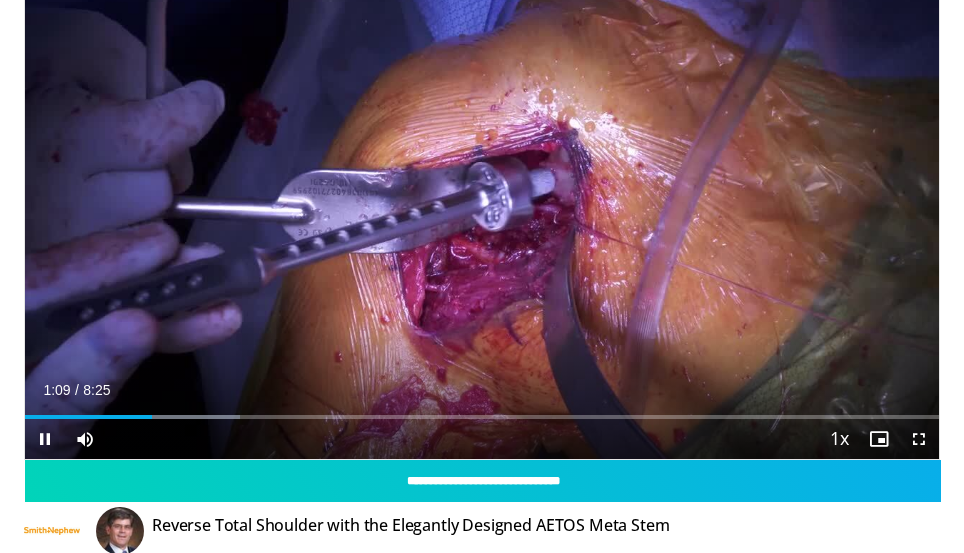 click on "Current Time  1:09 / Duration  8:25" at bounding box center (482, 390) 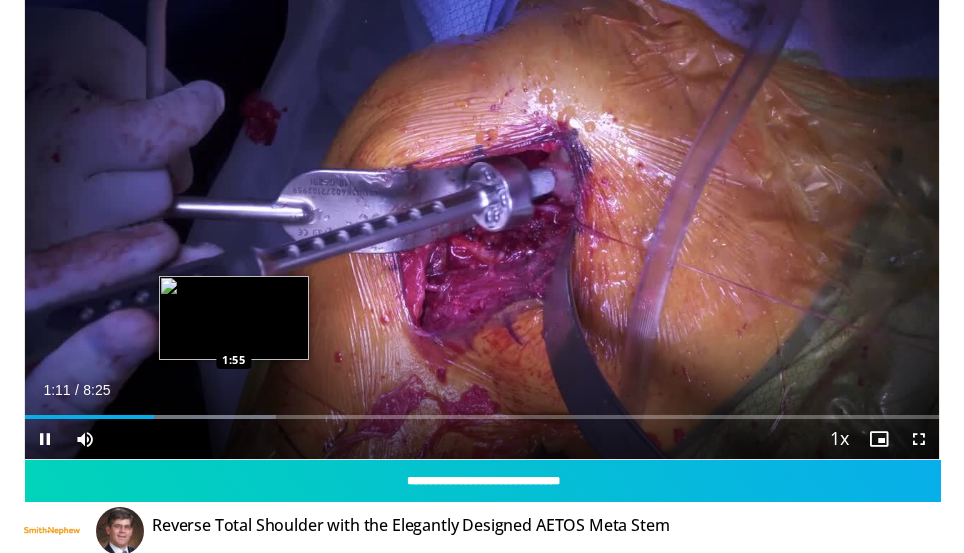 click on "Loaded :  27.44% 1:11 1:55" at bounding box center (482, 409) 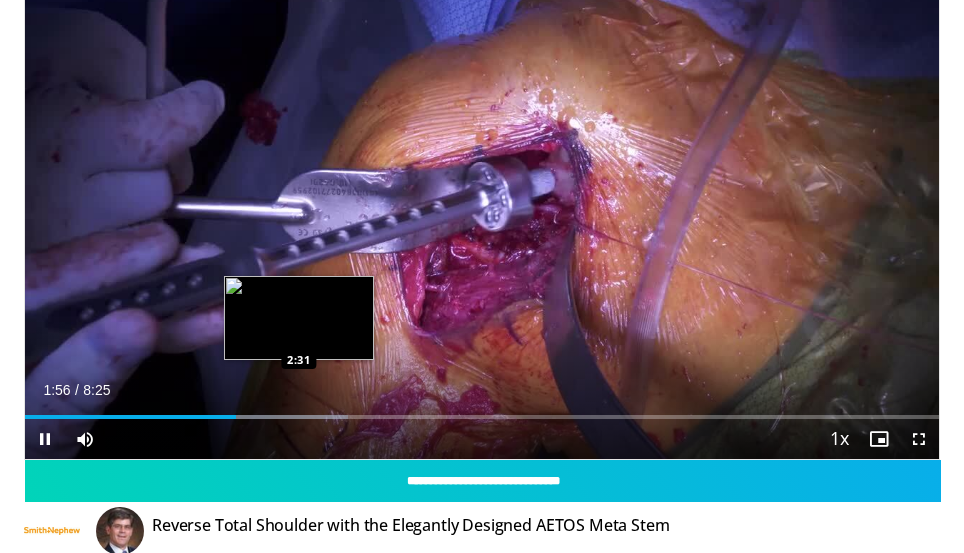click on "Loaded :  35.29% 1:56 2:31" at bounding box center (482, 409) 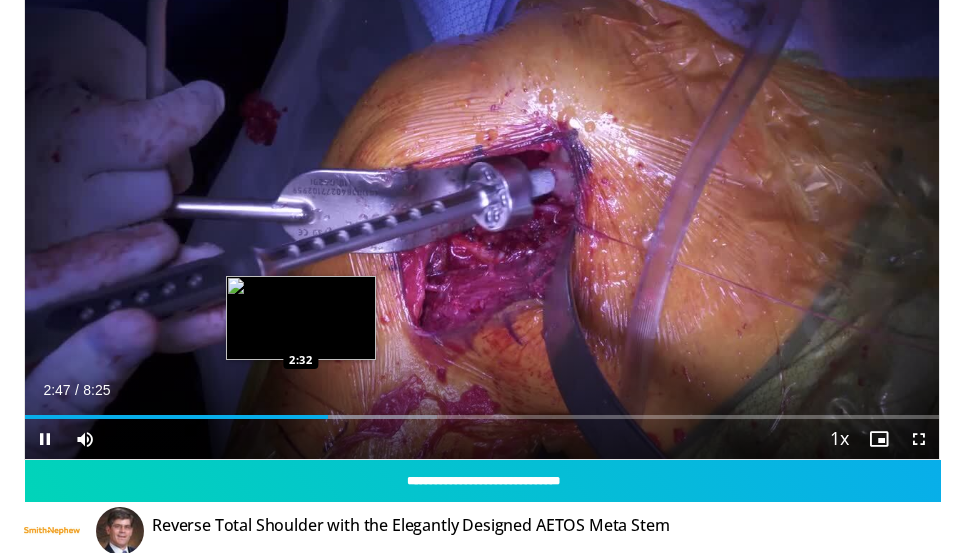click on "2:47" at bounding box center [176, 417] 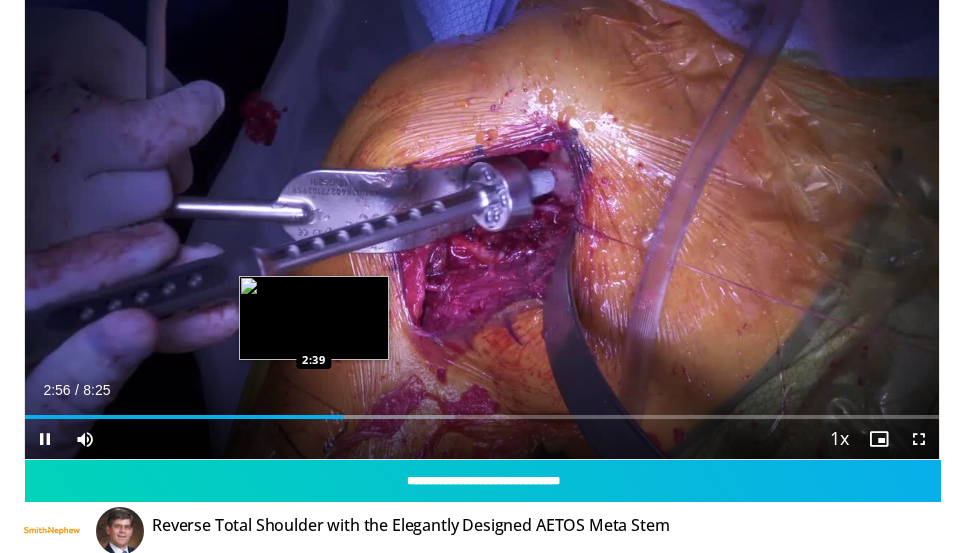 click on "Loaded :  47.05% 2:56 2:39" at bounding box center [482, 409] 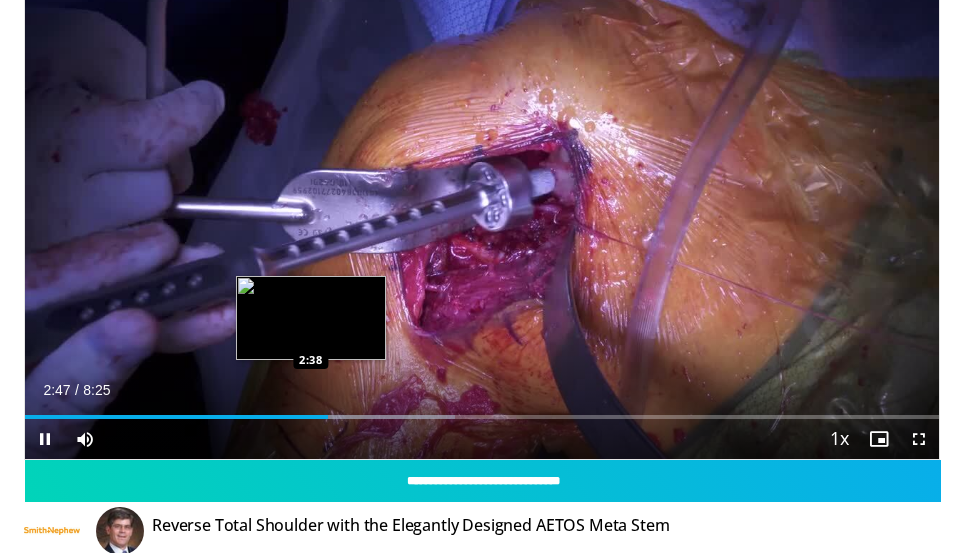 click on "Loaded :  47.05% 2:47 2:38" at bounding box center [482, 409] 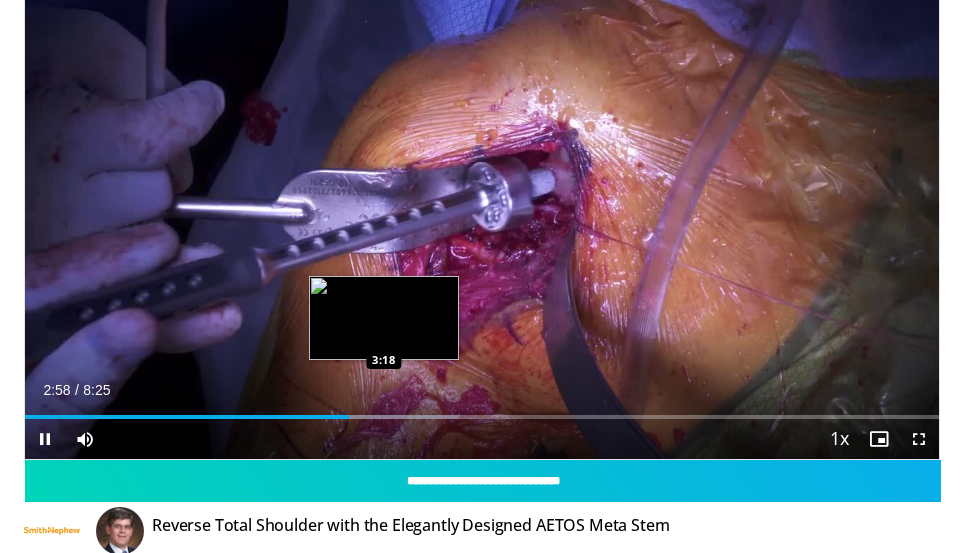 click on "Loaded :  47.49% 2:59 3:18" at bounding box center (482, 417) 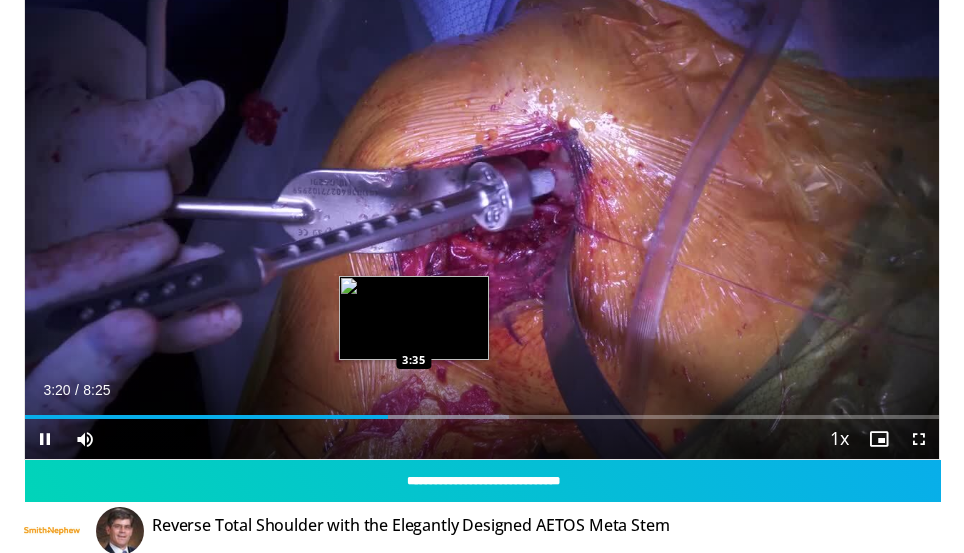 click on "Loaded :  52.94% 3:20 3:35" at bounding box center (482, 409) 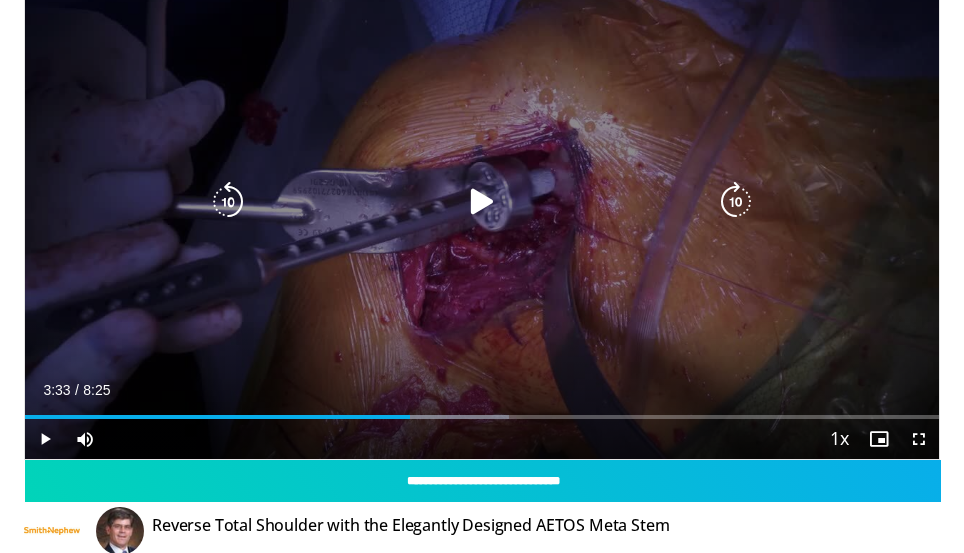 click on "Loaded :  52.94% 3:35 3:35" at bounding box center (482, 417) 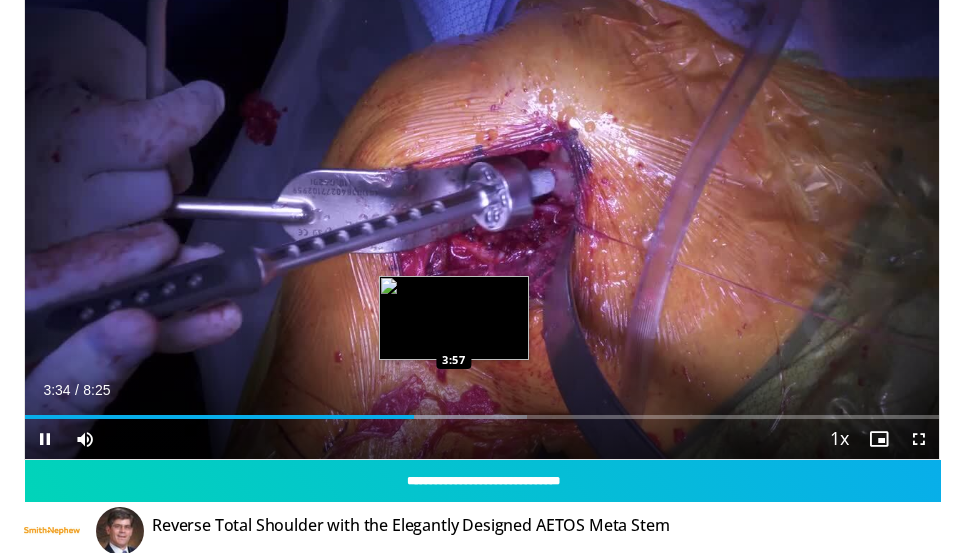 click on "Loaded :  54.90% 3:35 3:57" at bounding box center [482, 417] 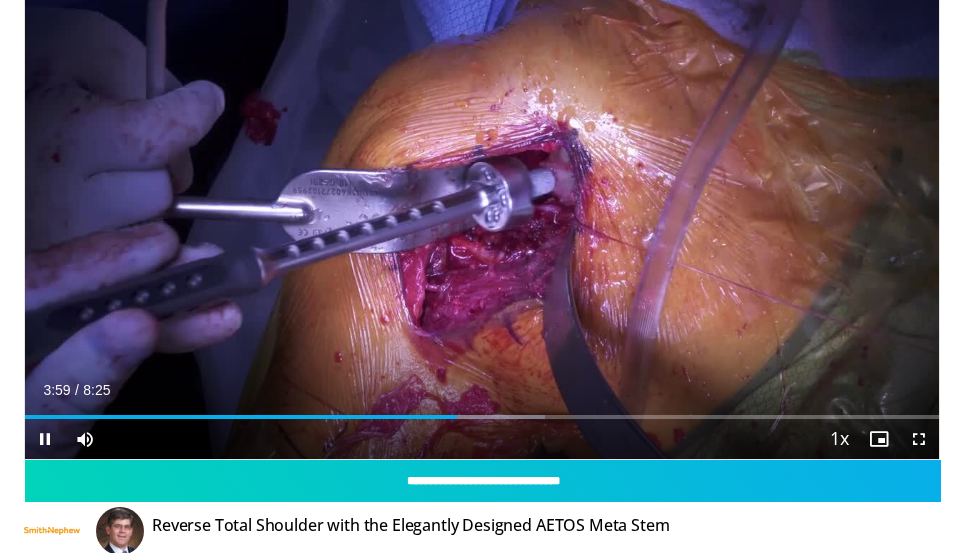 click on "Current Time  3:59 / Duration  8:25 Pause Skip Backward Skip Forward Mute Loaded :  56.86% 3:59 3:58 Stream Type  LIVE Seek to live, currently behind live LIVE   1x Playback Rate 0.5x 0.75x 1x , selected 1.25x 1.5x 1.75x 2x Chapters Chapters Descriptions descriptions off , selected Captions captions settings , opens captions settings dialog captions off , selected Audio Track en (Main) , selected Fullscreen Enable picture-in-picture mode" at bounding box center [482, 439] 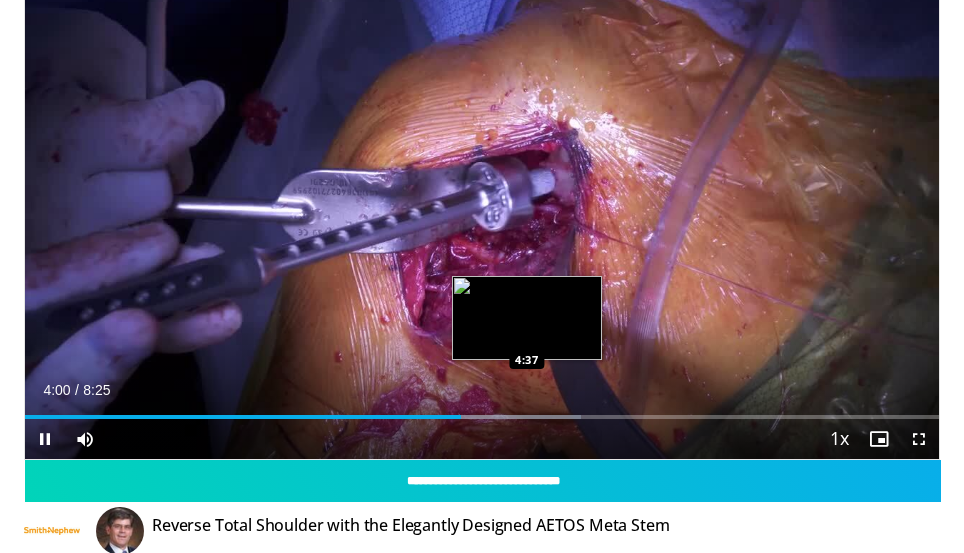 click on "Loaded :  60.78% 4:01 4:37" at bounding box center (482, 409) 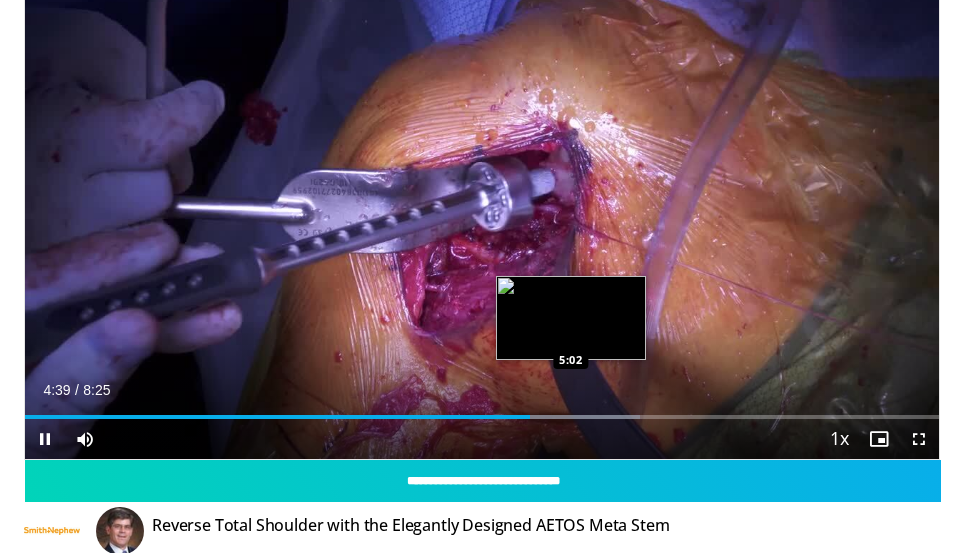 click on "Loaded :  67.28% 4:39 5:02" at bounding box center [482, 409] 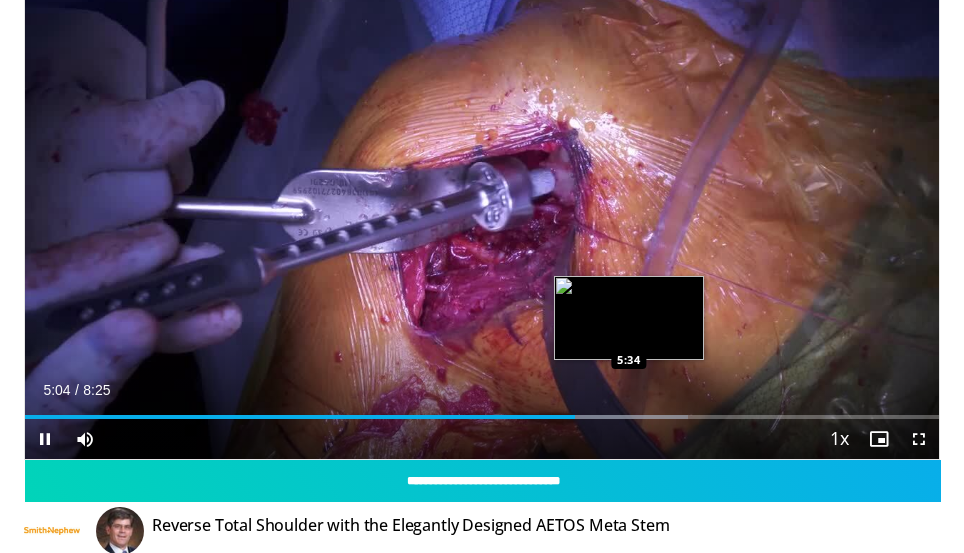 click on "Loaded :  72.55% 5:04 5:34" at bounding box center [482, 409] 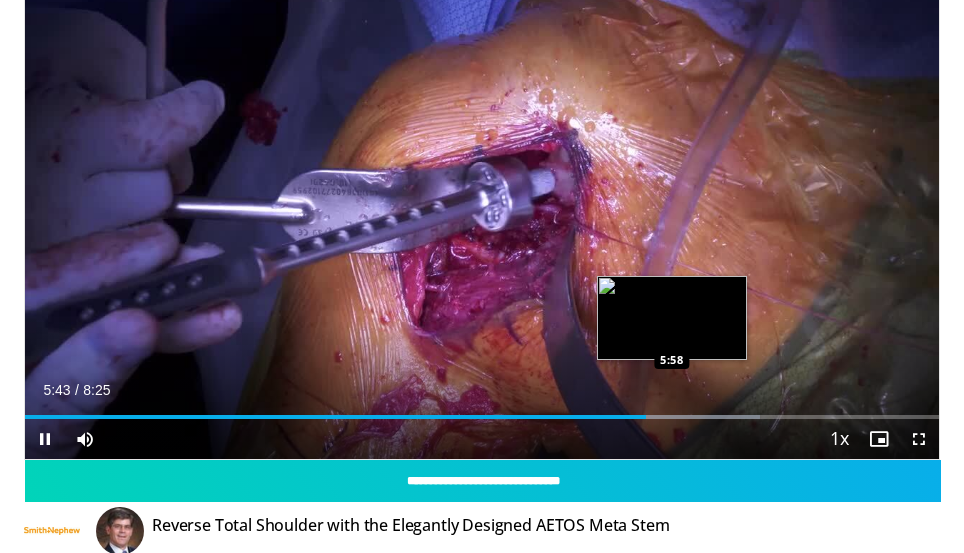 click on "Loaded :  80.39% 5:43 5:58" at bounding box center [482, 409] 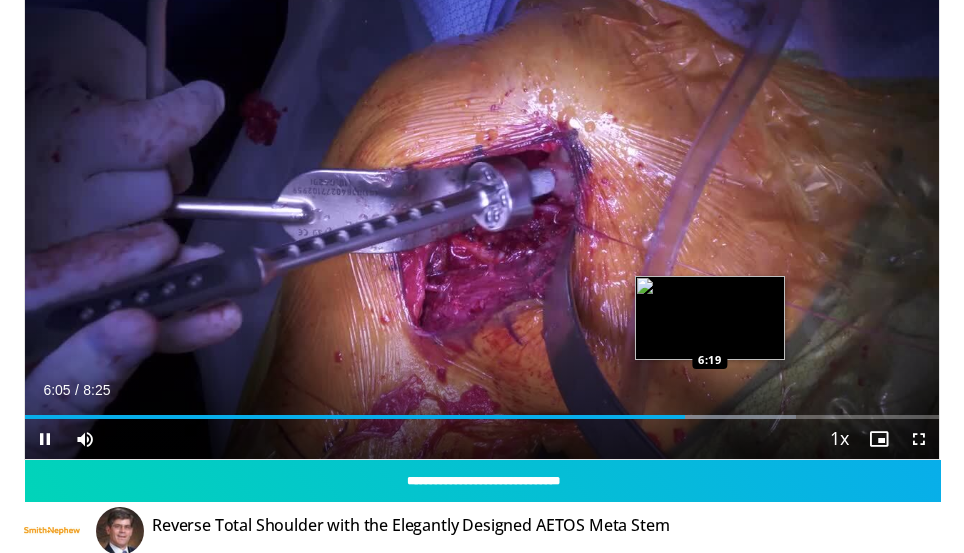 click at bounding box center (710, 417) 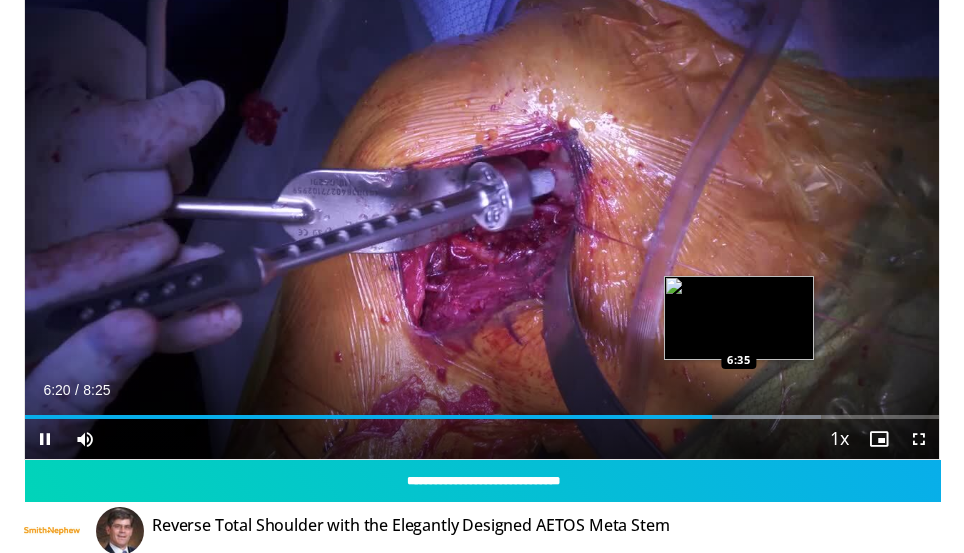 click on "Loaded :  87.07% 6:20 6:35" at bounding box center (482, 409) 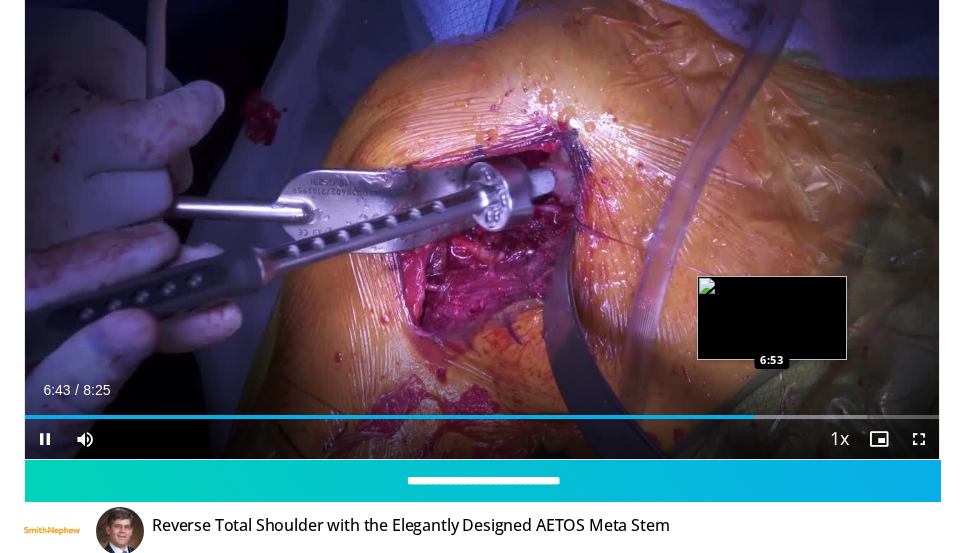 click on "Loaded :  92.16% 6:43 6:53" at bounding box center (482, 417) 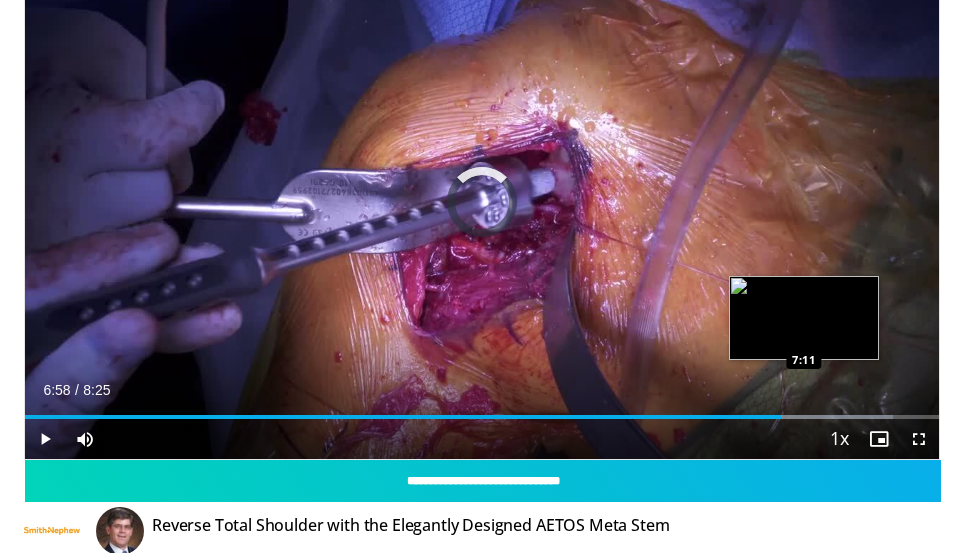 click at bounding box center (808, 417) 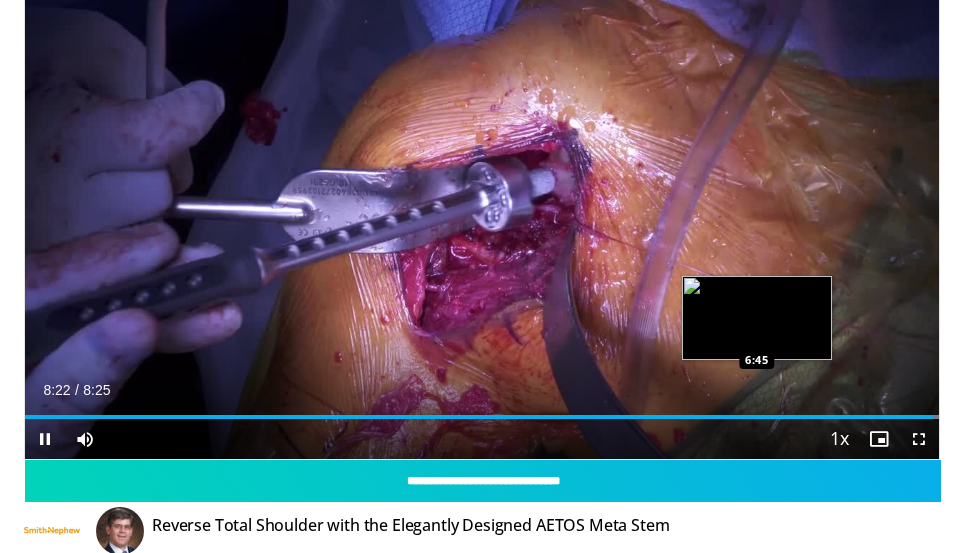 click on "Loaded :  100.00% 8:22 6:45" at bounding box center (482, 409) 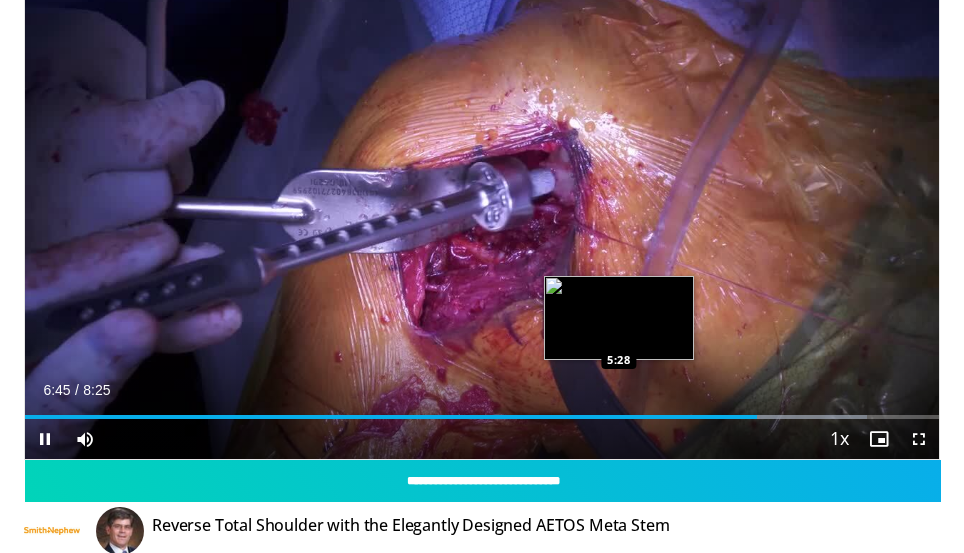 click on "Loaded :  92.16% 6:45 5:28" at bounding box center [482, 409] 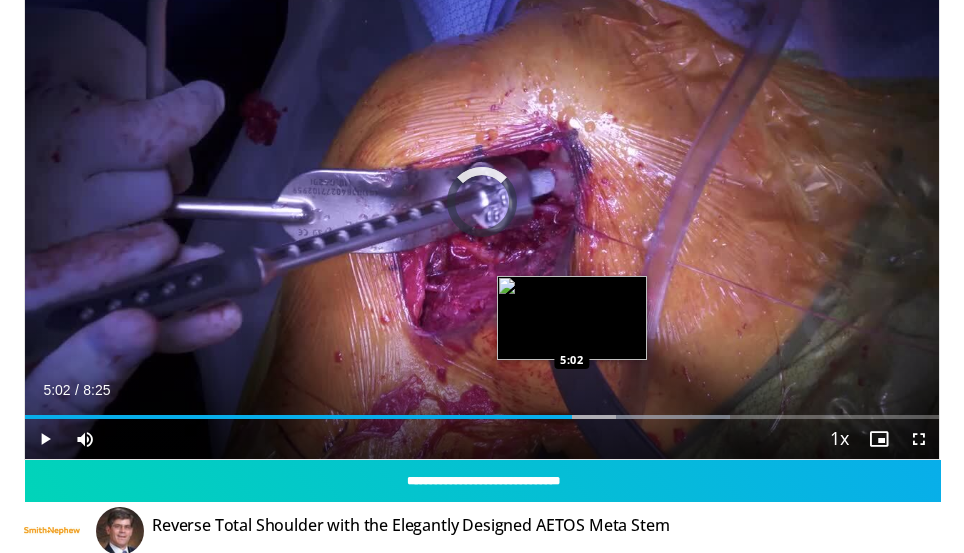 click on "Loaded :  77.17% 5:29 5:02" at bounding box center [482, 409] 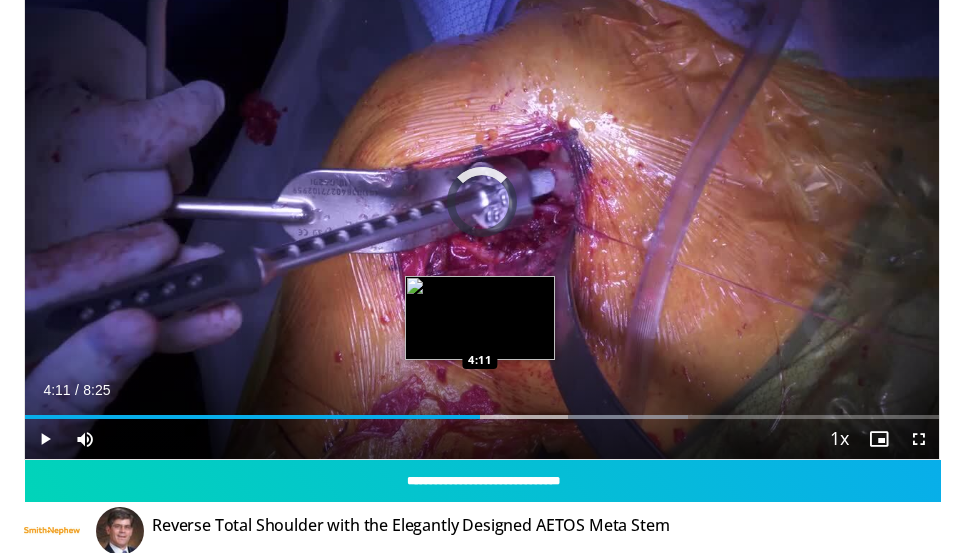 click on "Loaded :  72.55% 5:04 4:11" at bounding box center [482, 409] 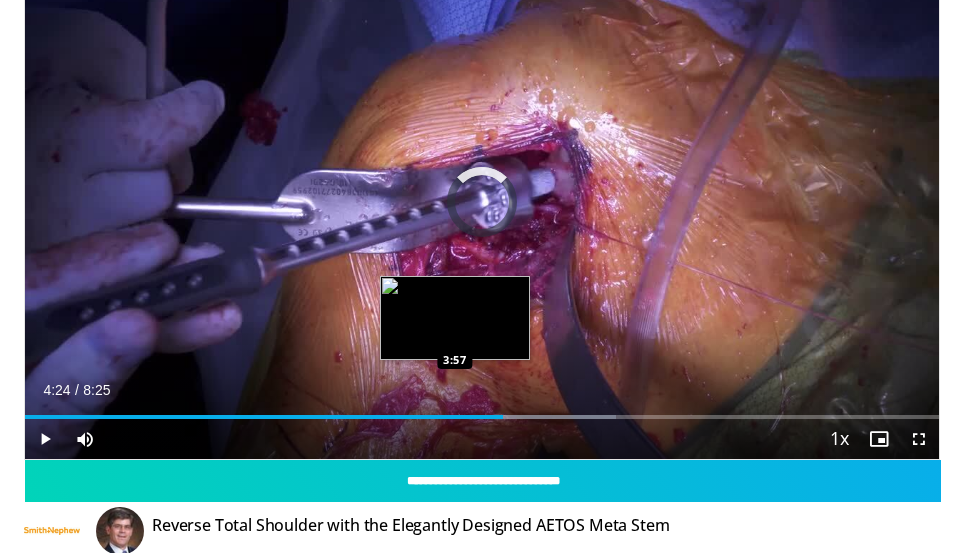 click on "Loaded :  64.70% 4:24 3:57" at bounding box center [482, 409] 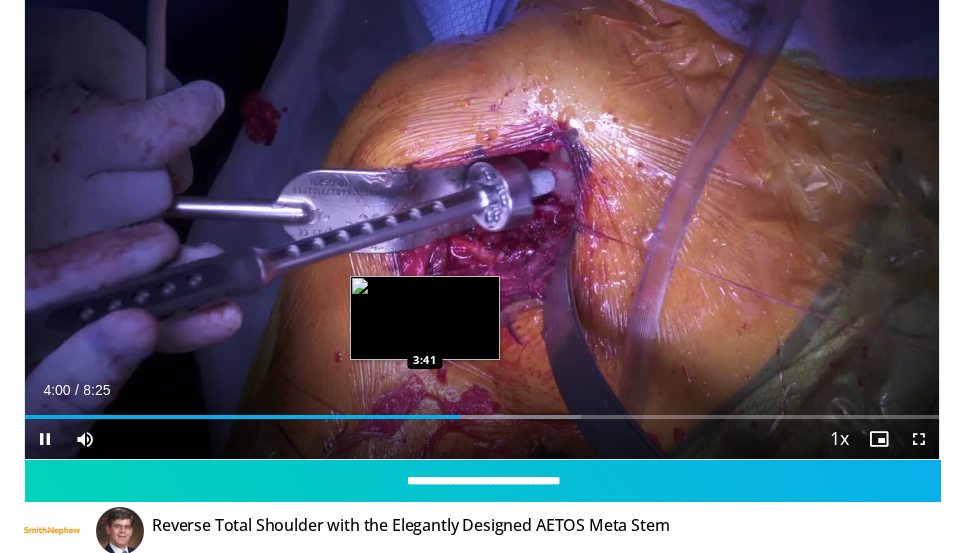 click on "4:00" at bounding box center [242, 417] 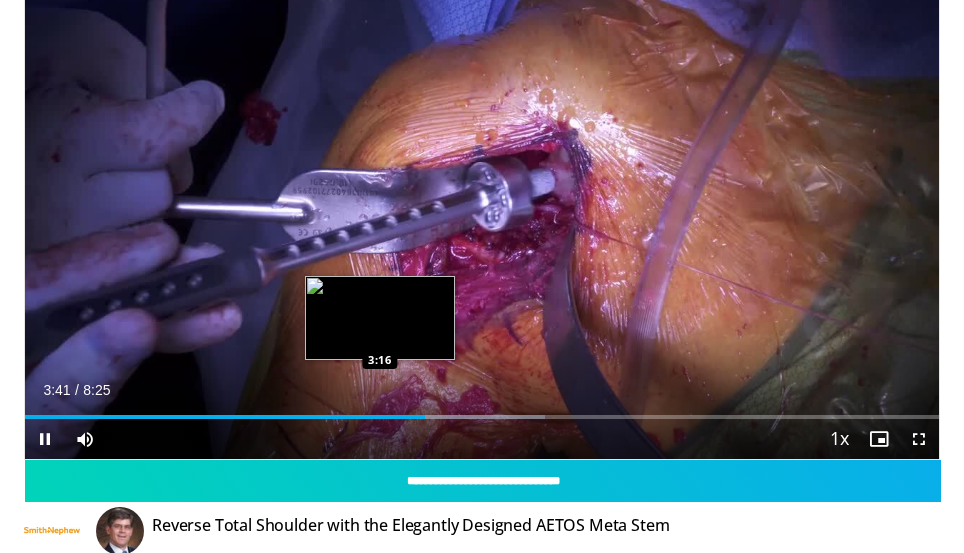 click on "Loaded :  56.86% 3:41 3:16" at bounding box center (482, 409) 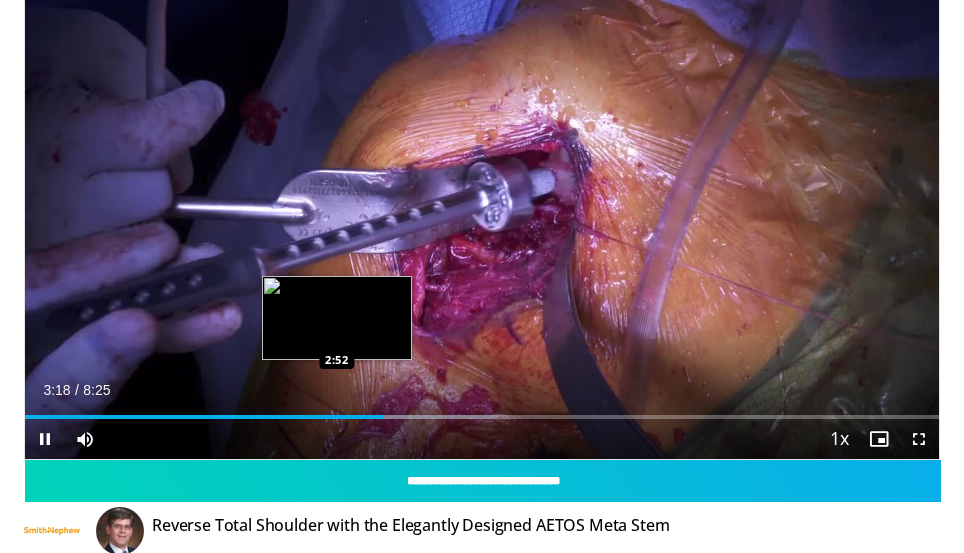 click on "Loaded :  51.45% 3:18 2:52" at bounding box center [482, 409] 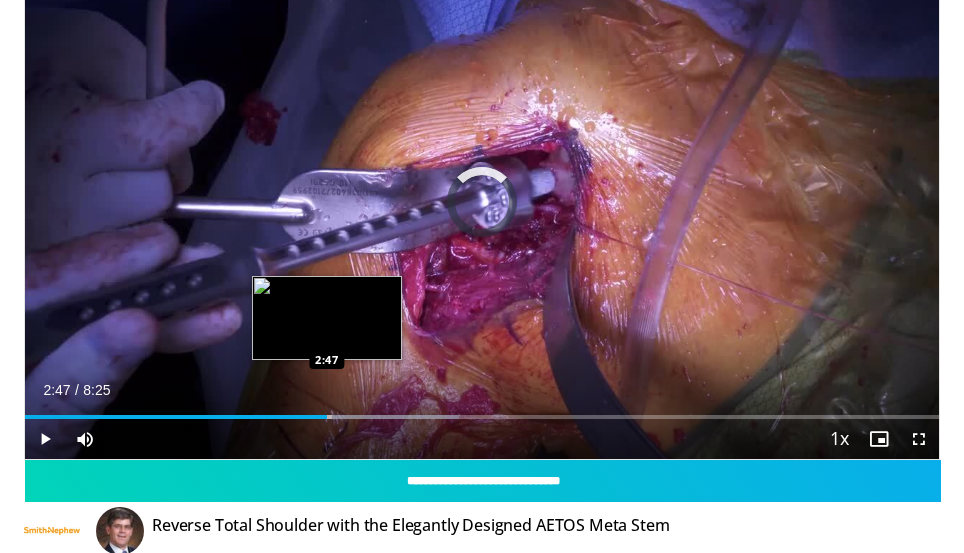 click on "Loaded :  47.49% 2:47 2:47" at bounding box center (482, 409) 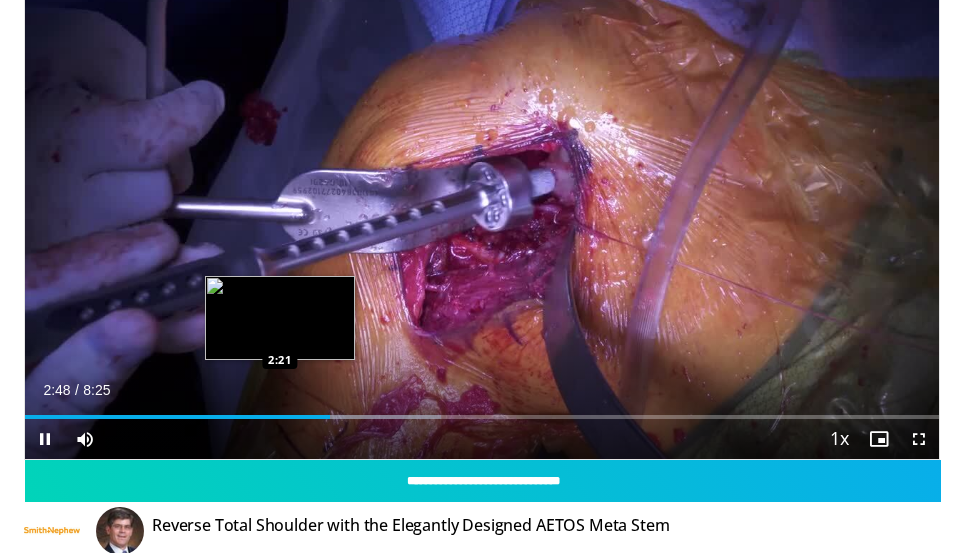 click on "Loaded :  45.51% 2:48 2:21" at bounding box center (482, 409) 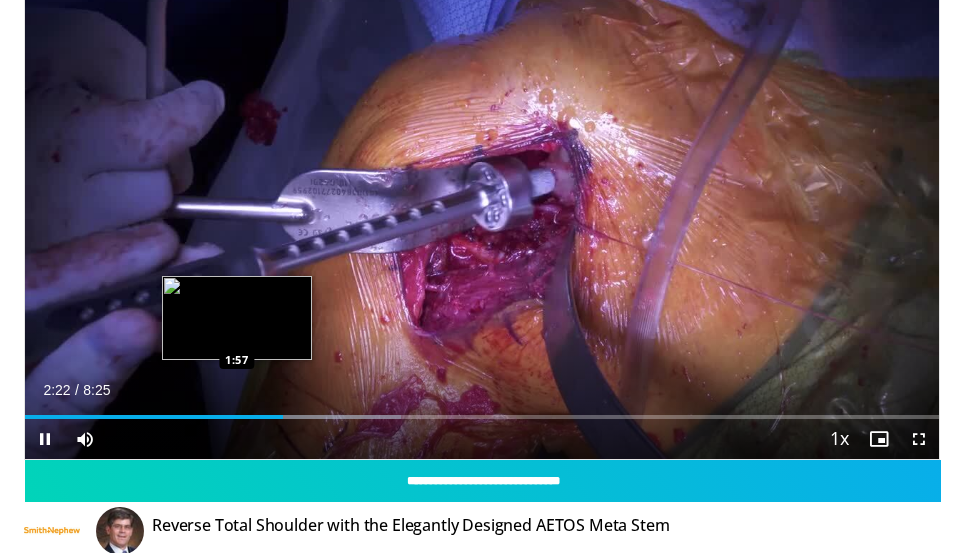 click on "Loaded :  41.17% 2:23 1:57" at bounding box center [482, 409] 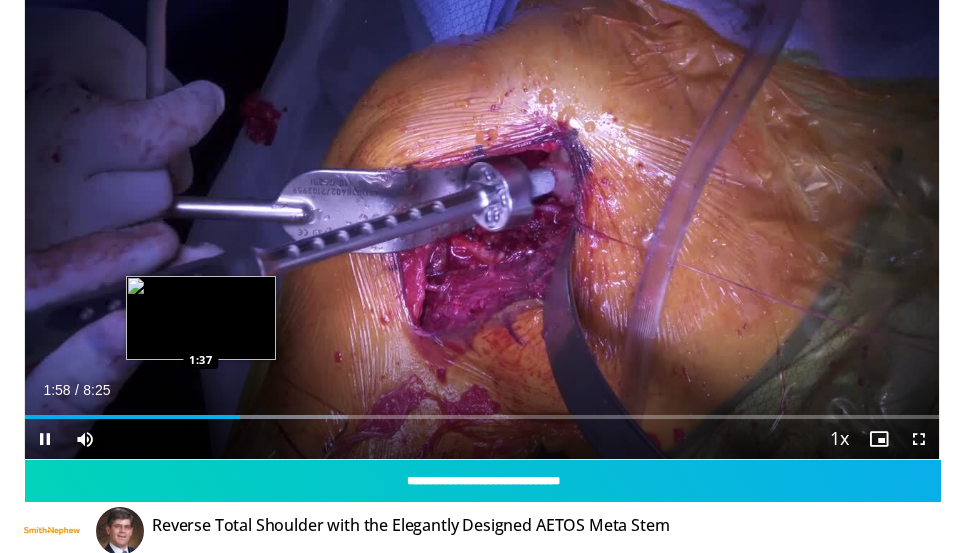 click on "Loaded :  35.29% 1:58 1:37" at bounding box center (482, 409) 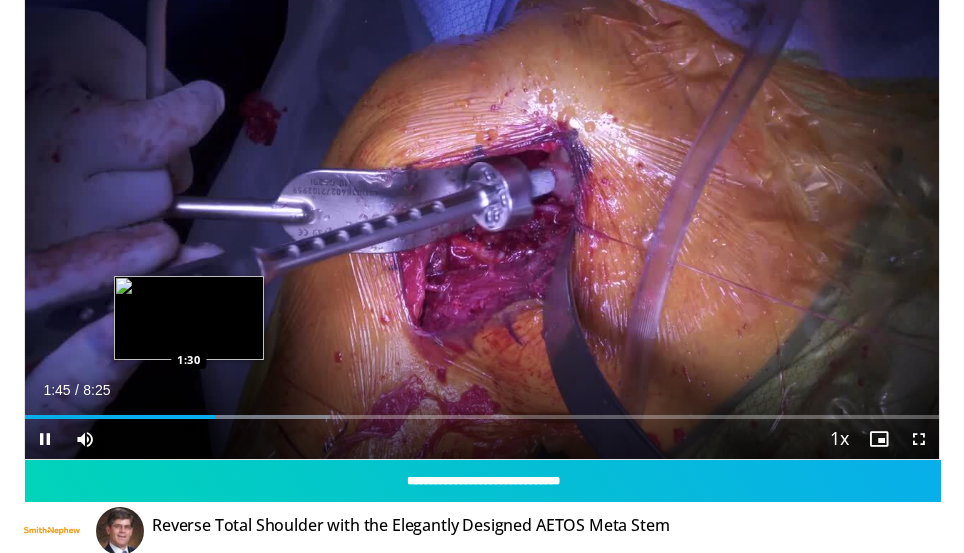 click on "Loaded :  33.32% 1:45 1:30" at bounding box center (482, 409) 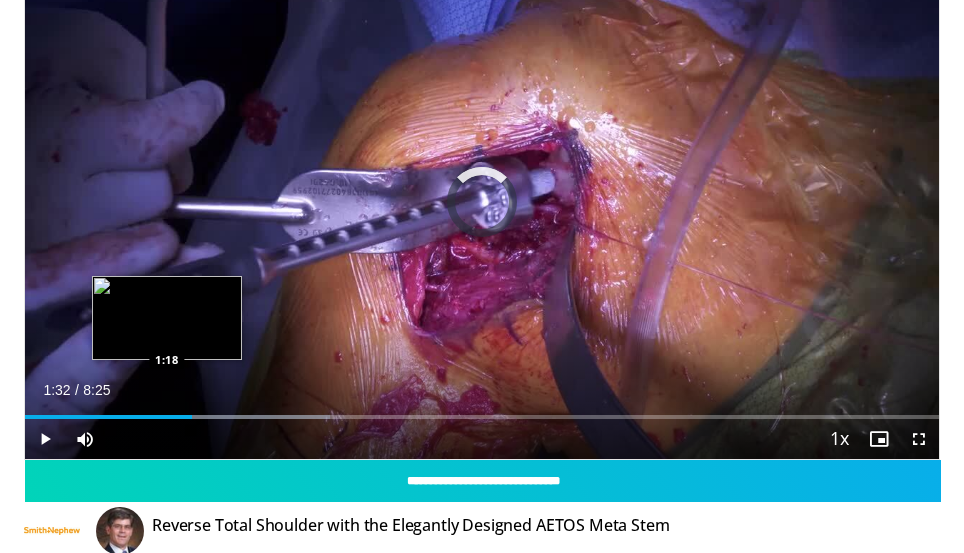 click on "Loaded :  33.32% 1:32 1:18" at bounding box center (482, 409) 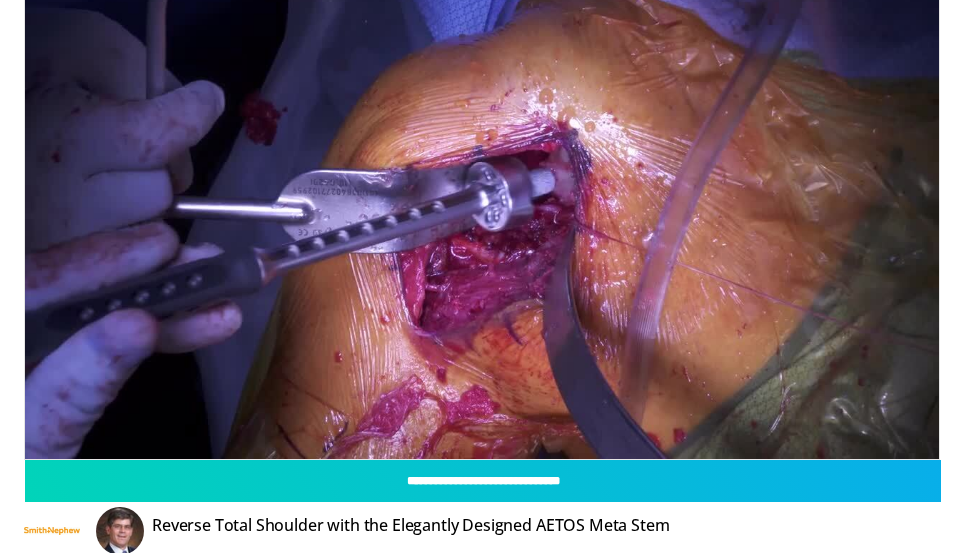 click on "Loaded :  29.40% 1:20 0:56" at bounding box center [482, 449] 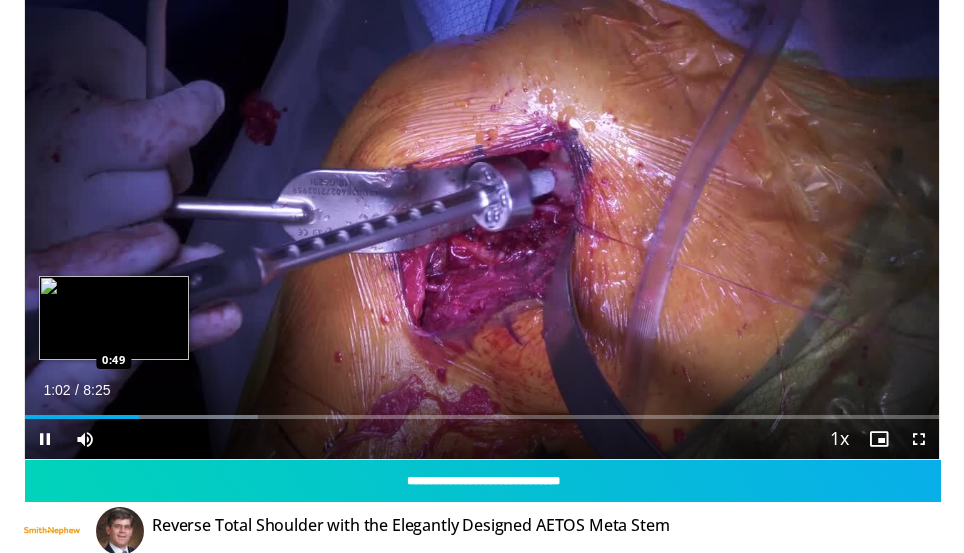 click on "1:02" at bounding box center (82, 417) 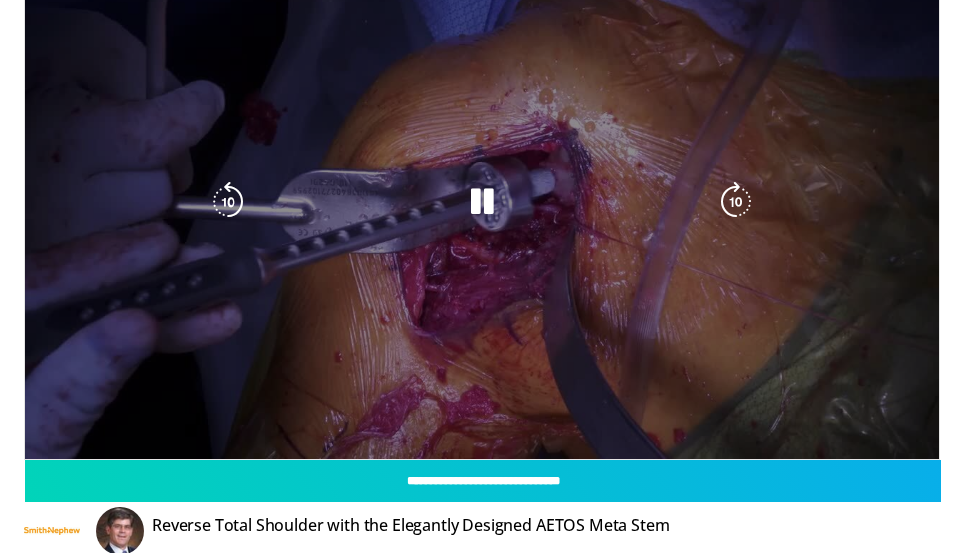 click on "**********" at bounding box center [482, 202] 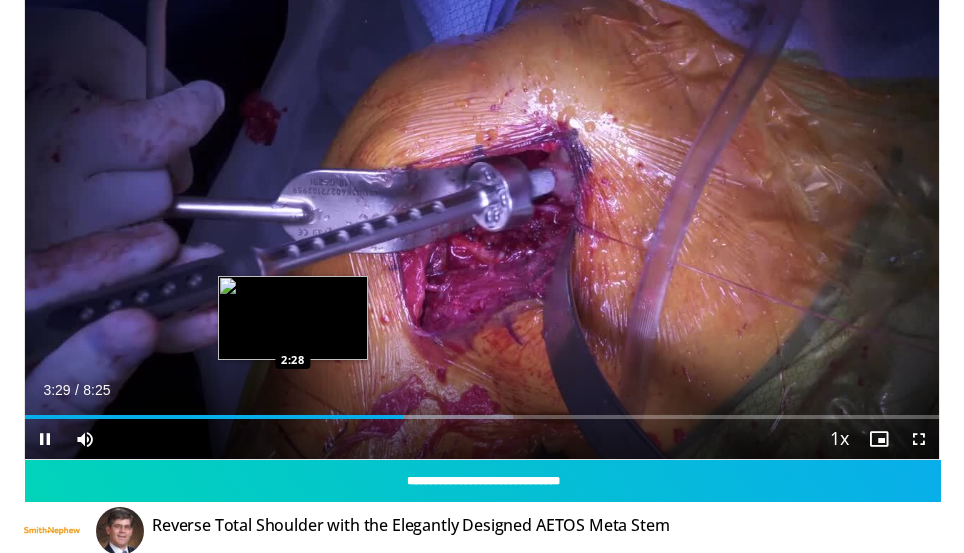 click on "Loaded :  53.43% 3:29 2:28" at bounding box center [482, 409] 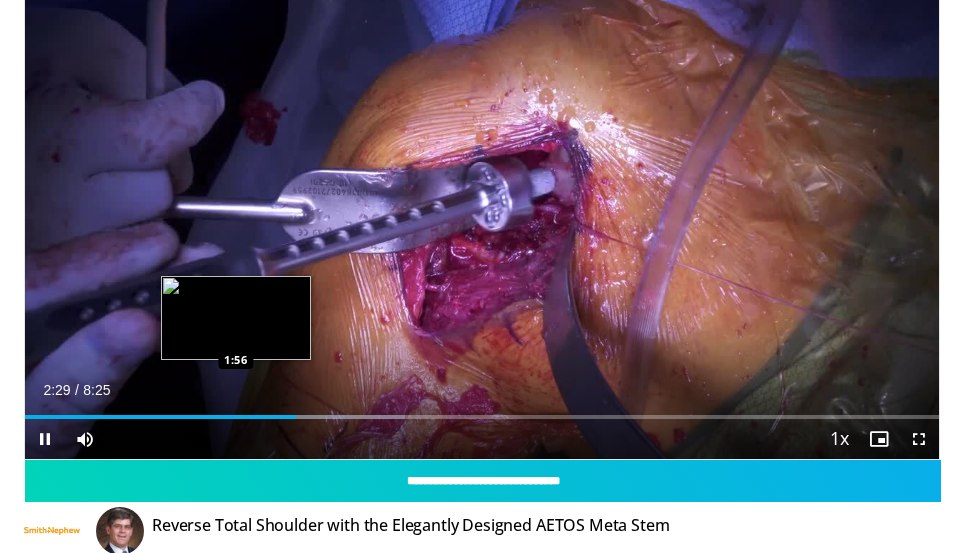 click on "Loaded :  41.56% 2:29 1:56" at bounding box center [482, 409] 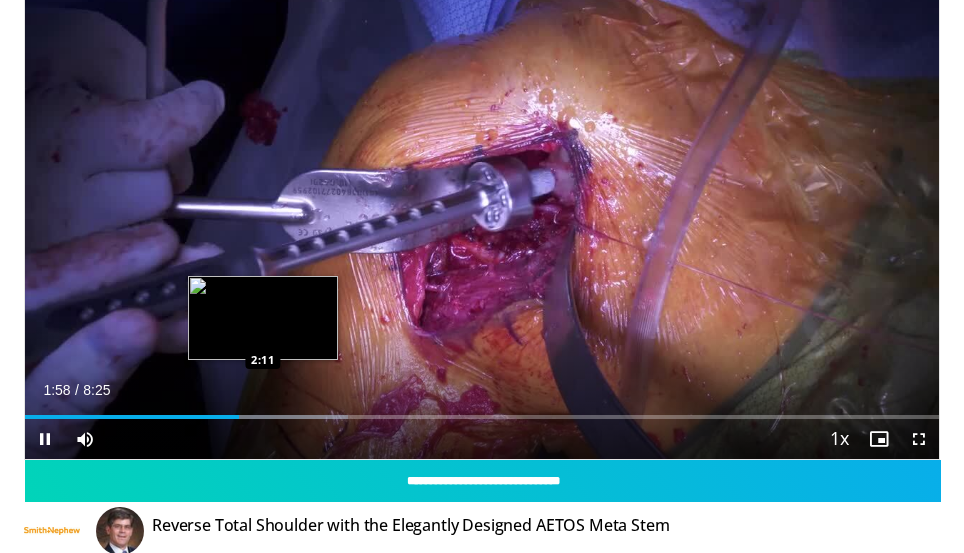 click on "Loaded :  35.29% 1:58 2:11" at bounding box center [482, 409] 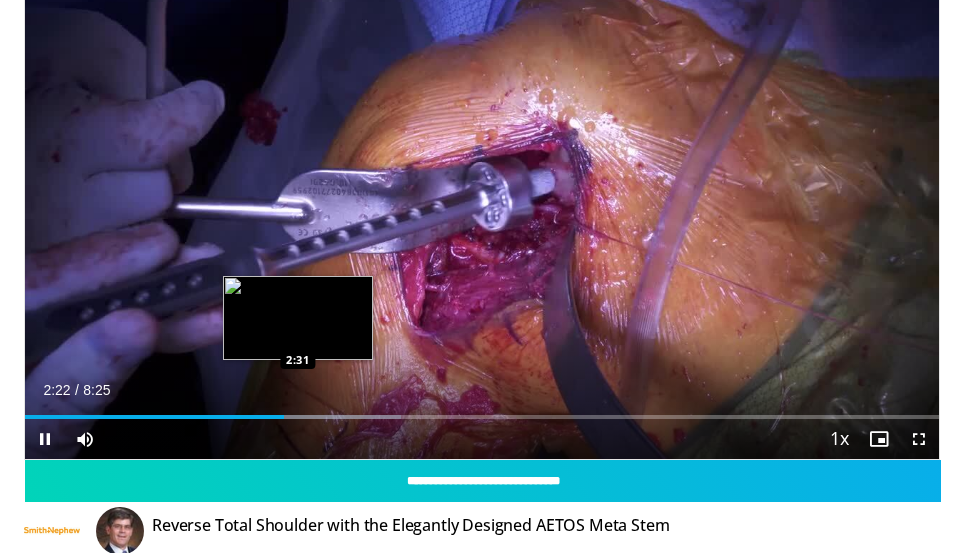 click on "Loaded :  41.17% 2:23 2:31" at bounding box center (482, 409) 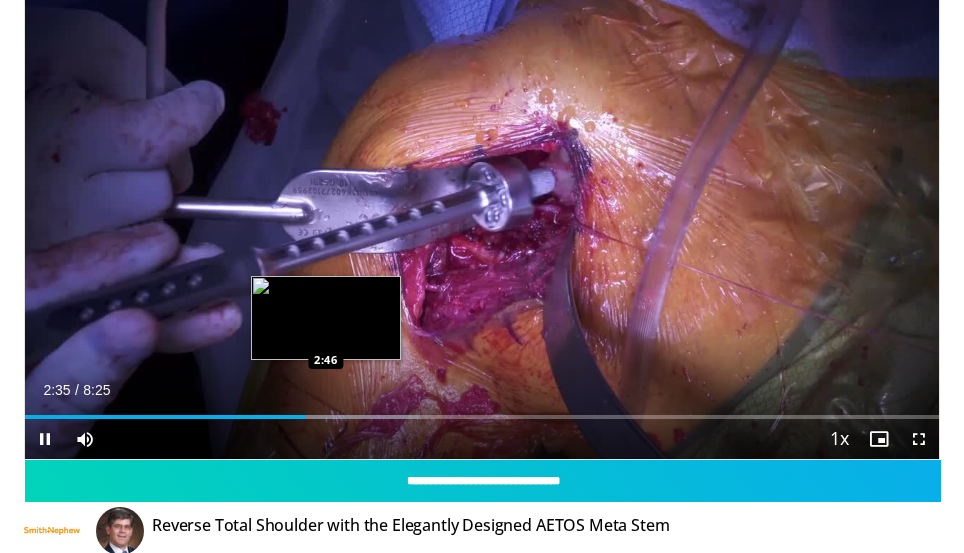click on "Loaded :  43.13% 2:35 2:46" at bounding box center (482, 409) 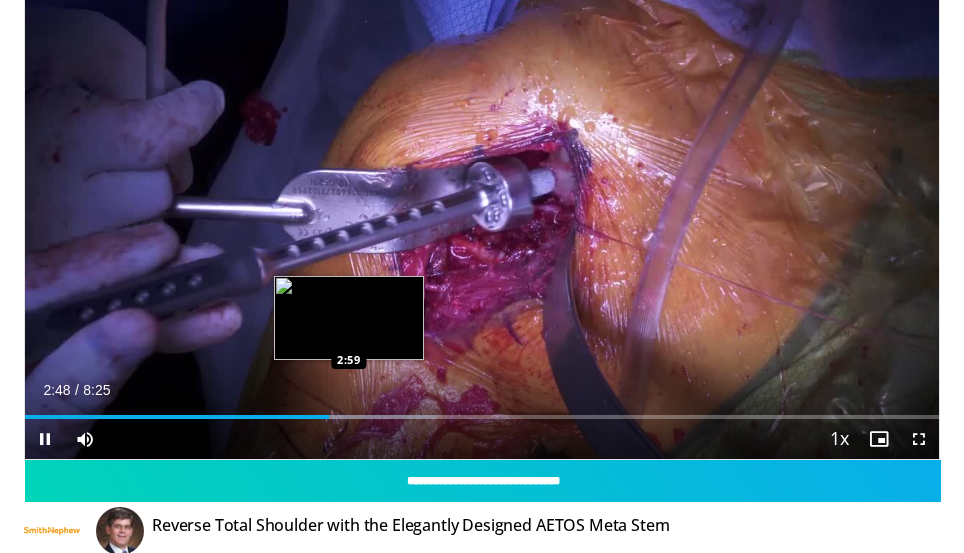 click on "Loaded :  45.09% 2:48 2:59" at bounding box center [482, 409] 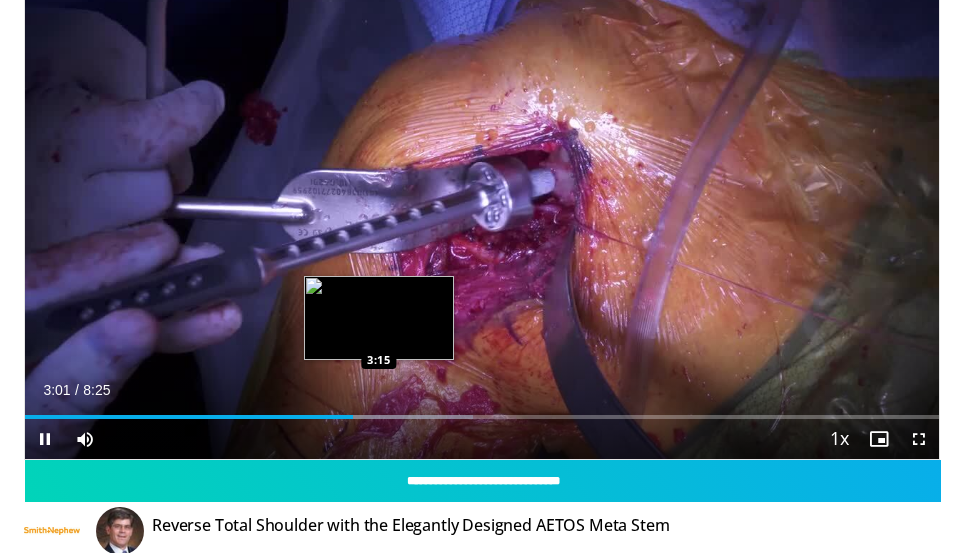click on "Loaded :  49.01% 3:01 3:15" at bounding box center (482, 409) 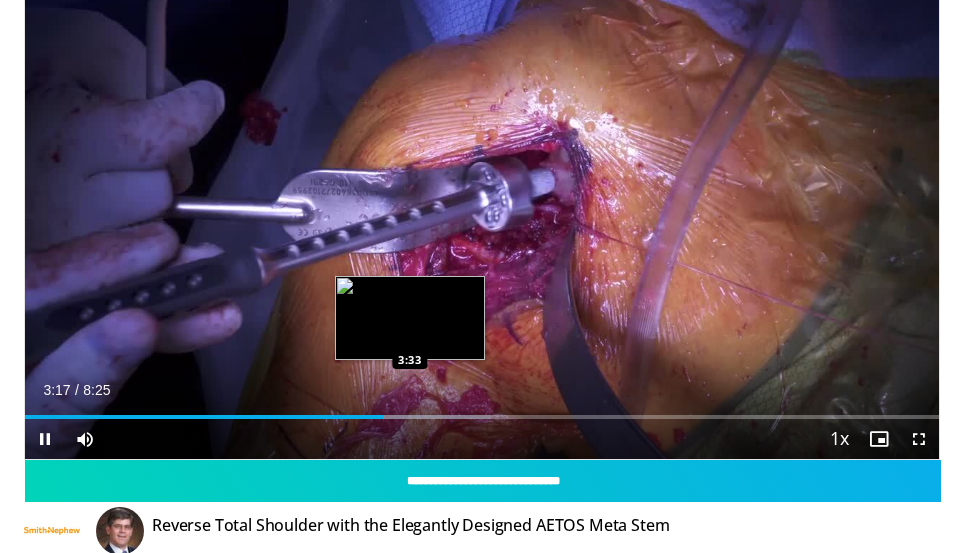 click at bounding box center (408, 417) 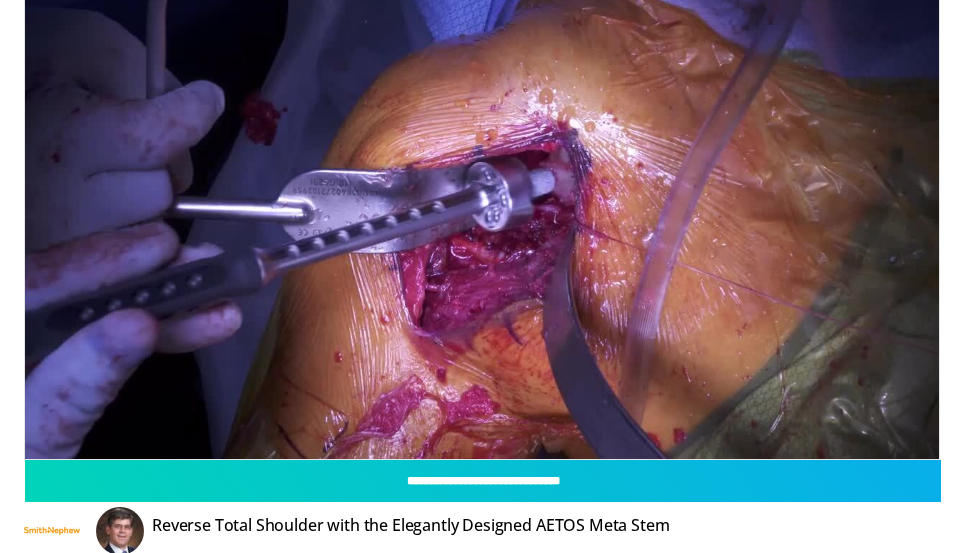 click on "10 seconds
Tap to unmute" at bounding box center [482, 202] 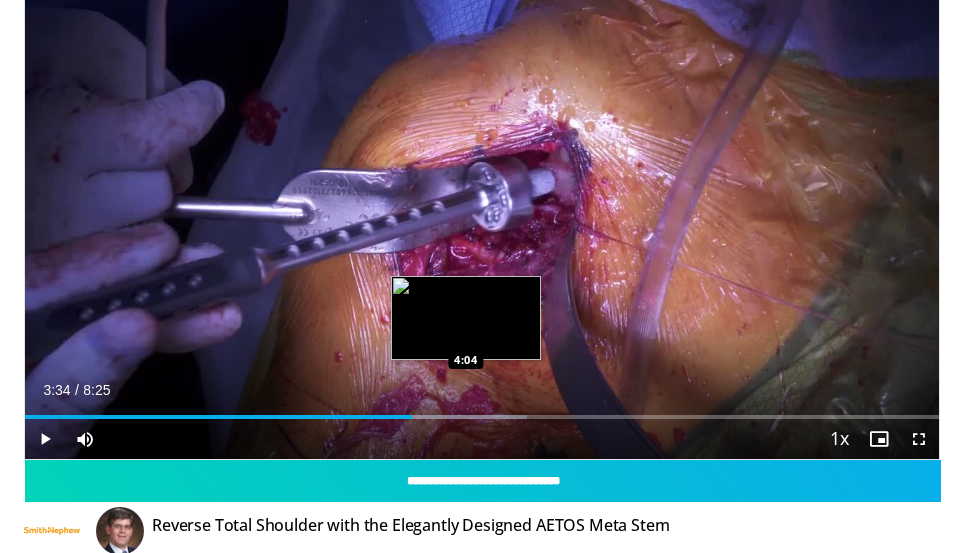 click on "Loaded :  54.90% 3:34 4:04" at bounding box center [482, 409] 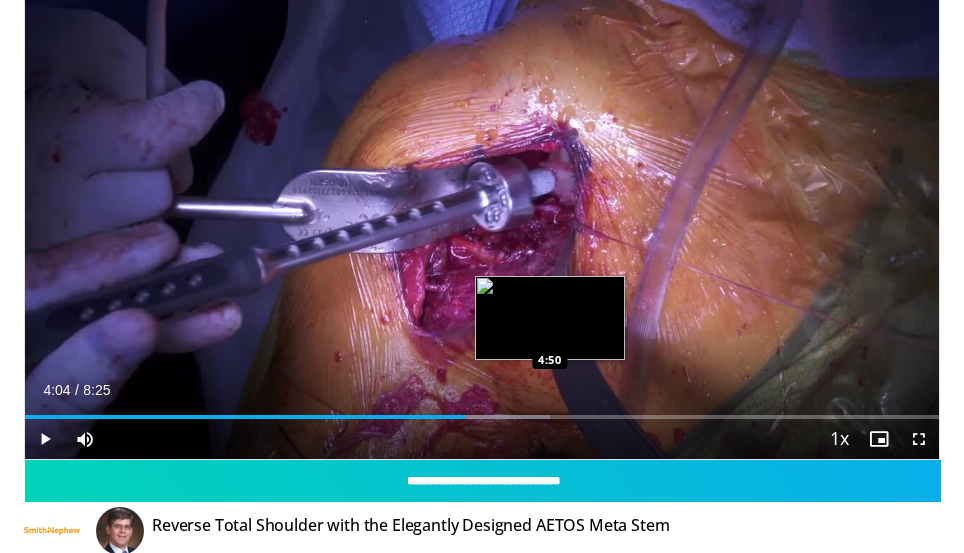 click on "Loaded :  57.39% 4:04 4:50" at bounding box center (482, 409) 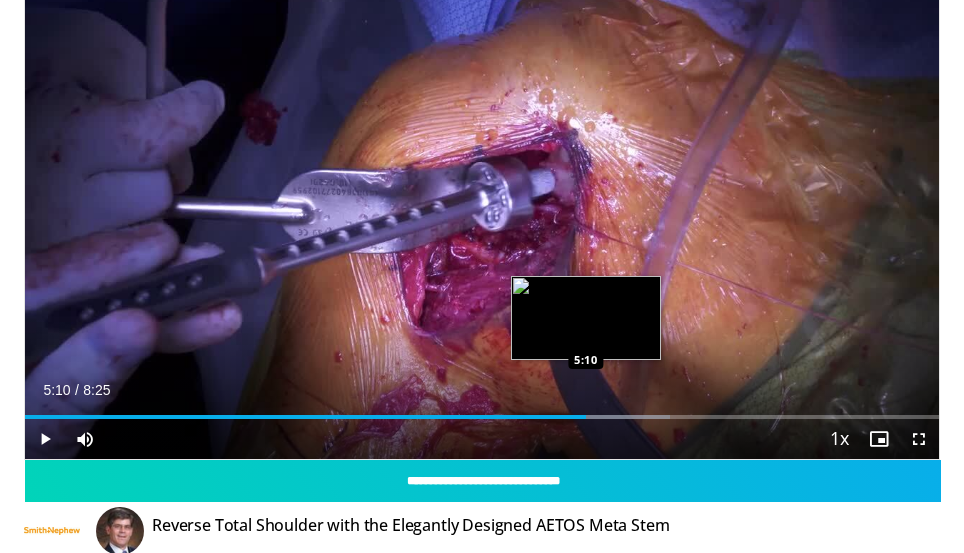 click on "Loaded :  70.58% 4:51 5:10" at bounding box center (482, 409) 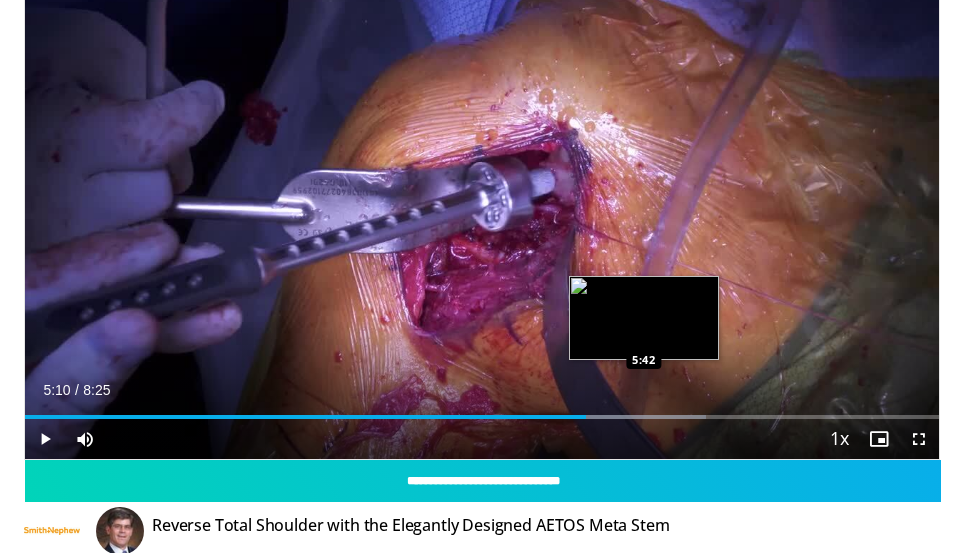 click on "Loaded :  74.51% 5:10 5:42" at bounding box center (482, 409) 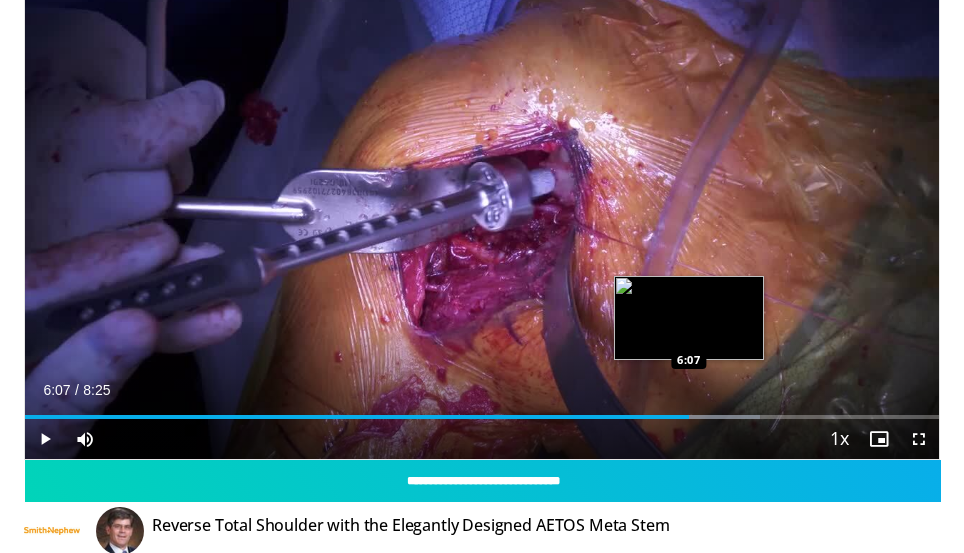 click on "Loaded :  80.39% 6:07 6:07" at bounding box center [482, 409] 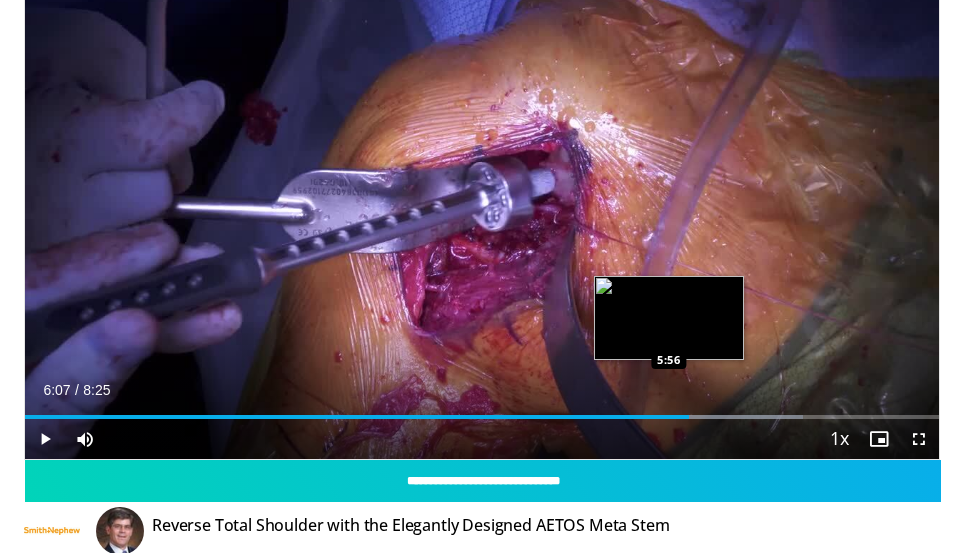 click on "Loaded :  85.09% 6:07 5:56" at bounding box center (482, 409) 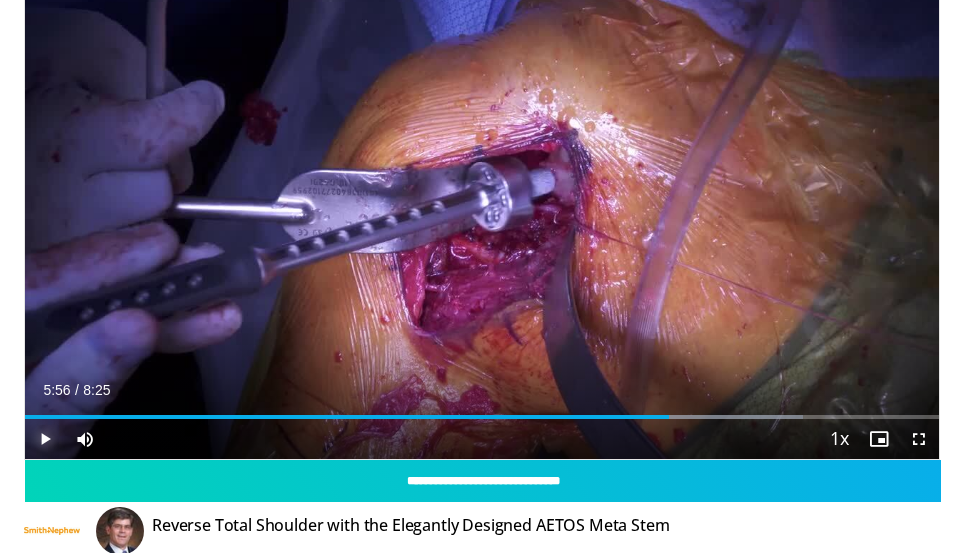 click at bounding box center (45, 439) 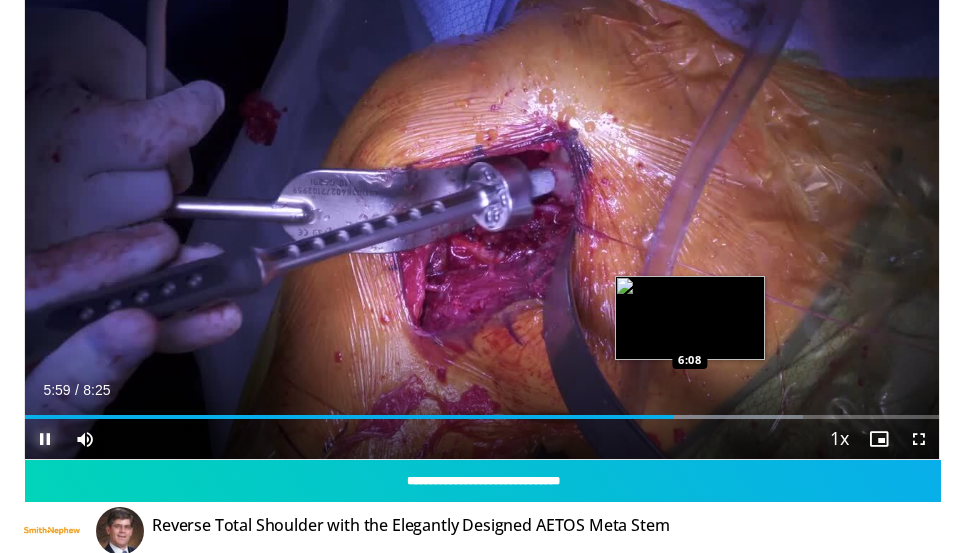 click on "Loaded :  85.09% 5:59 6:08" at bounding box center (482, 409) 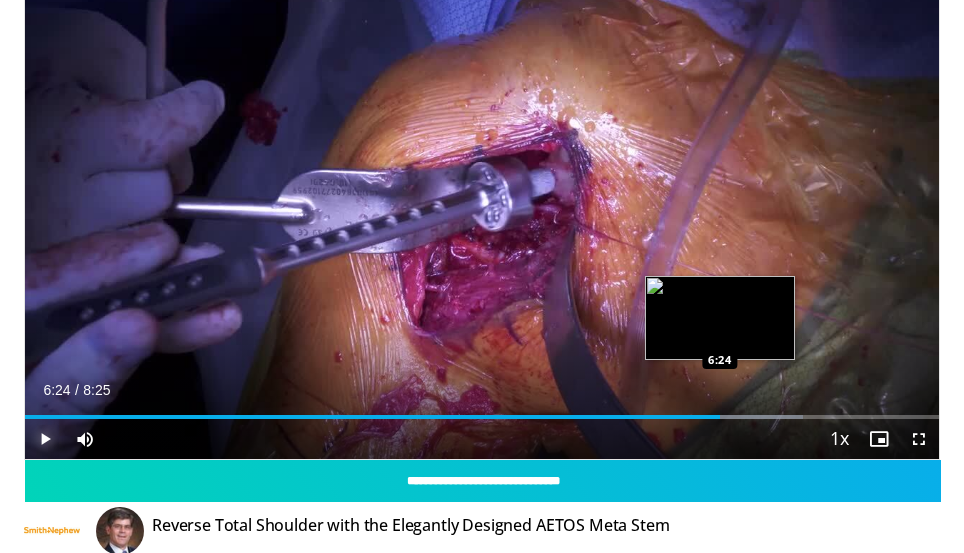 click on "Loaded :  85.09% 6:10 6:24" at bounding box center [482, 409] 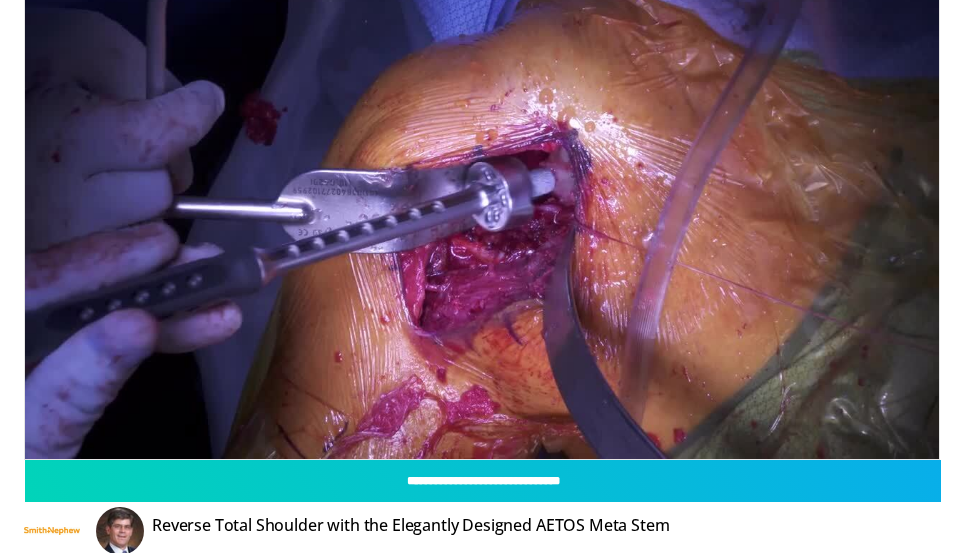 click on "**********" at bounding box center (482, 202) 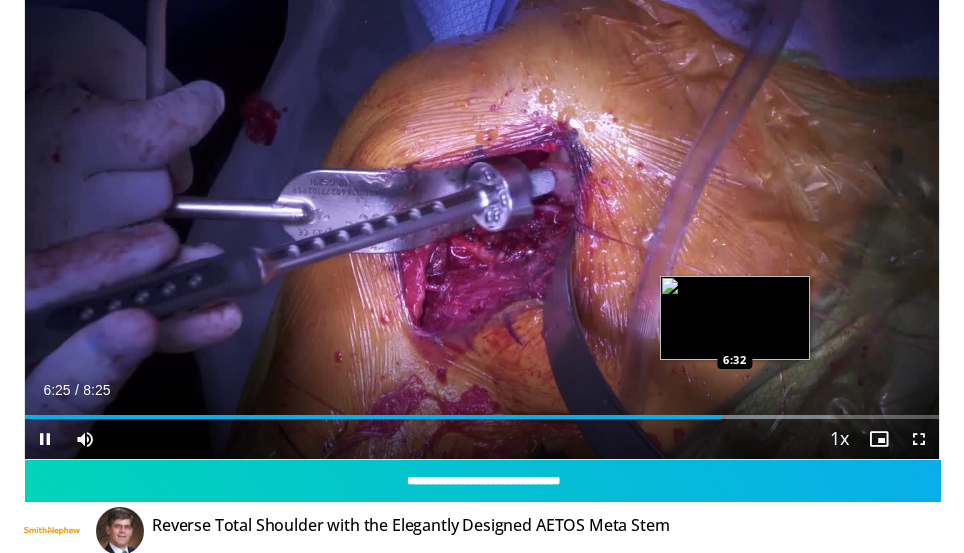 click on "Loaded :  88.23% 6:26 6:32" at bounding box center (482, 409) 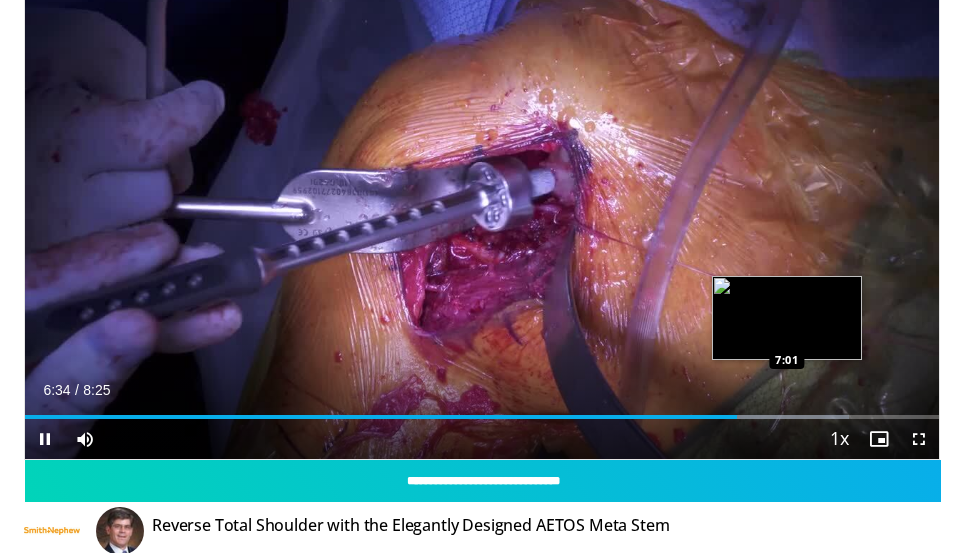 click on "Loaded :  90.19% 6:34 7:01" at bounding box center (482, 409) 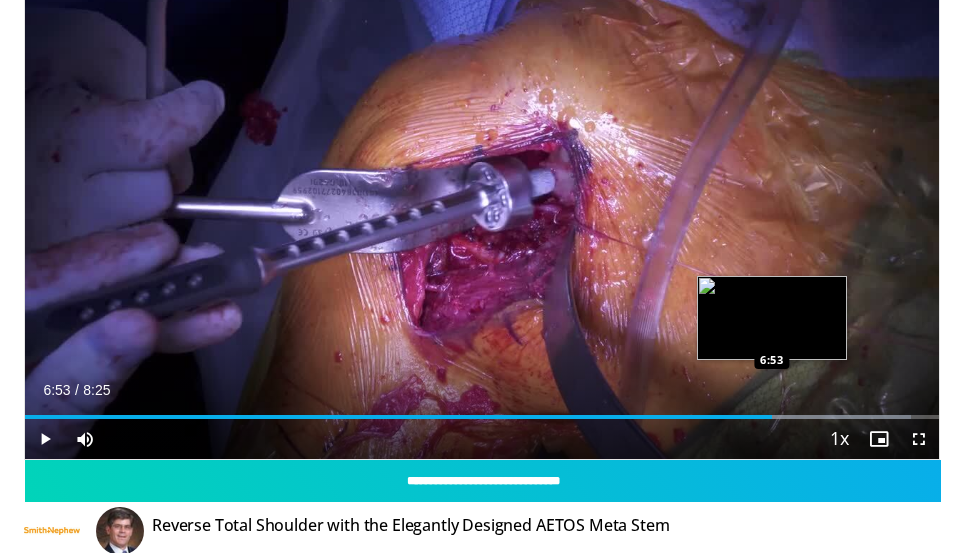 click on "Loaded :  96.96% 6:53 6:53" at bounding box center (482, 409) 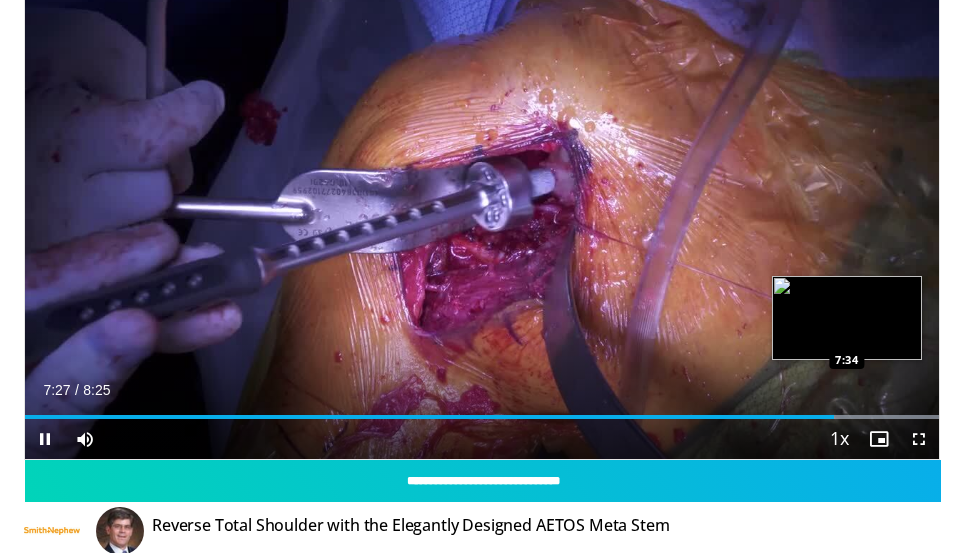 click on "Loaded :  100.00% 7:27 7:34" at bounding box center (482, 409) 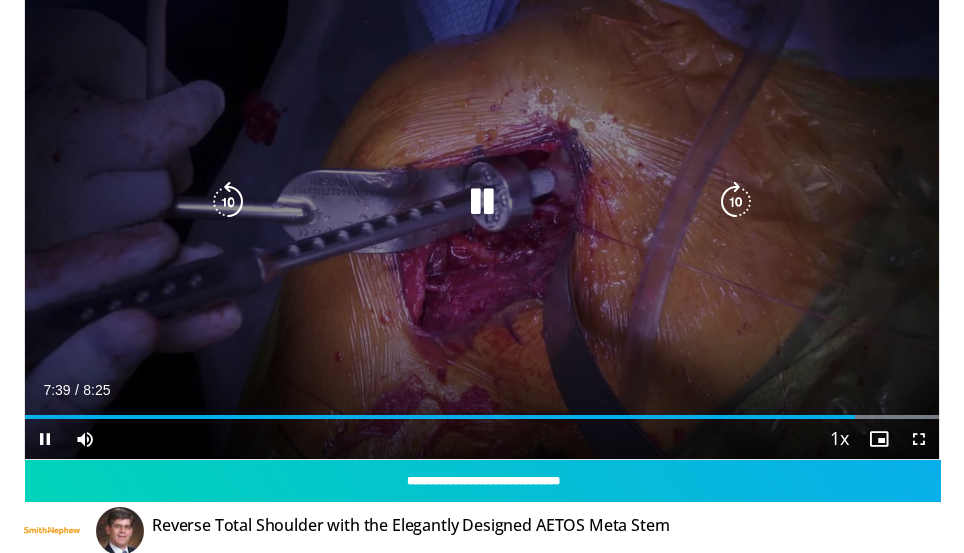 click on "10 seconds
Tap to unmute" at bounding box center [482, 202] 